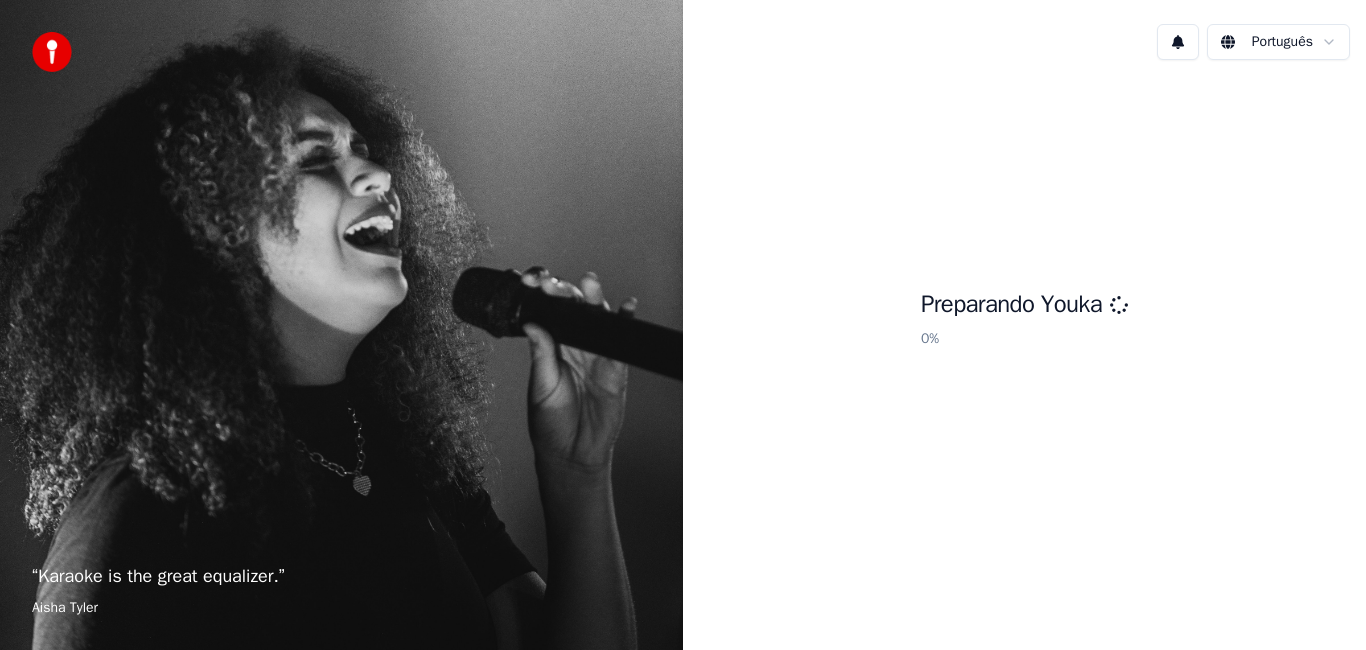 scroll, scrollTop: 0, scrollLeft: 0, axis: both 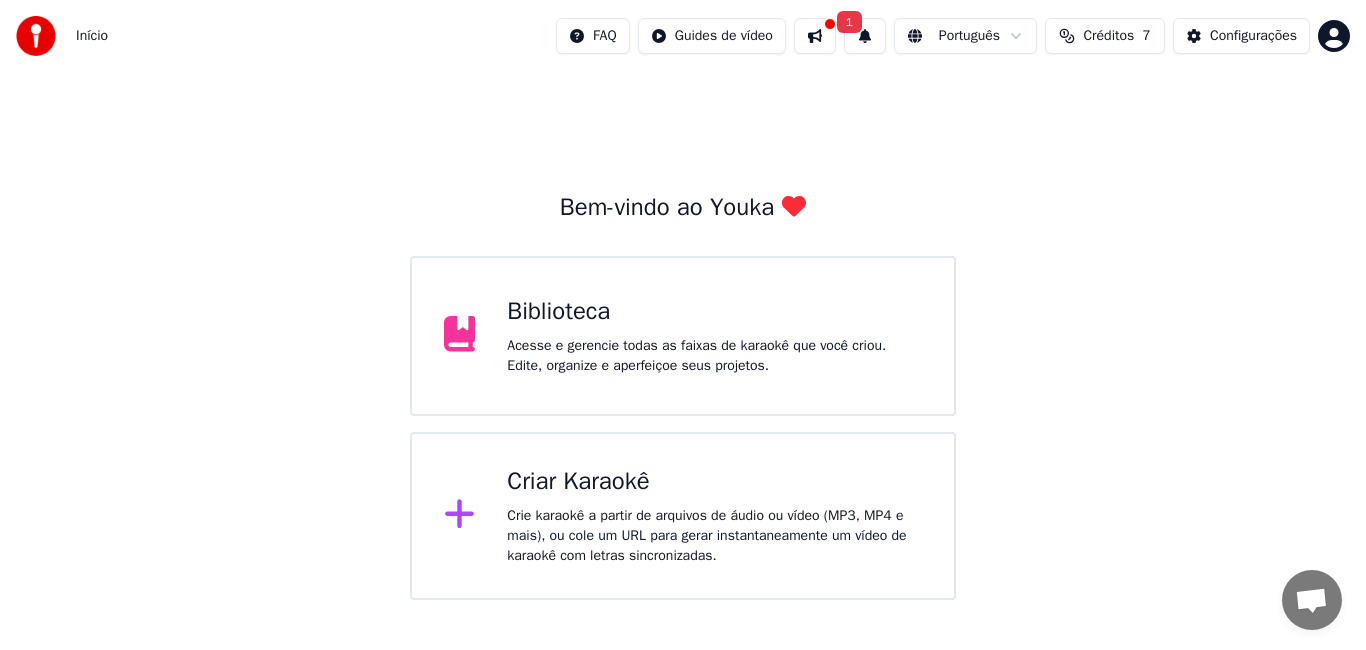 click on "Criar Karaokê" at bounding box center (714, 482) 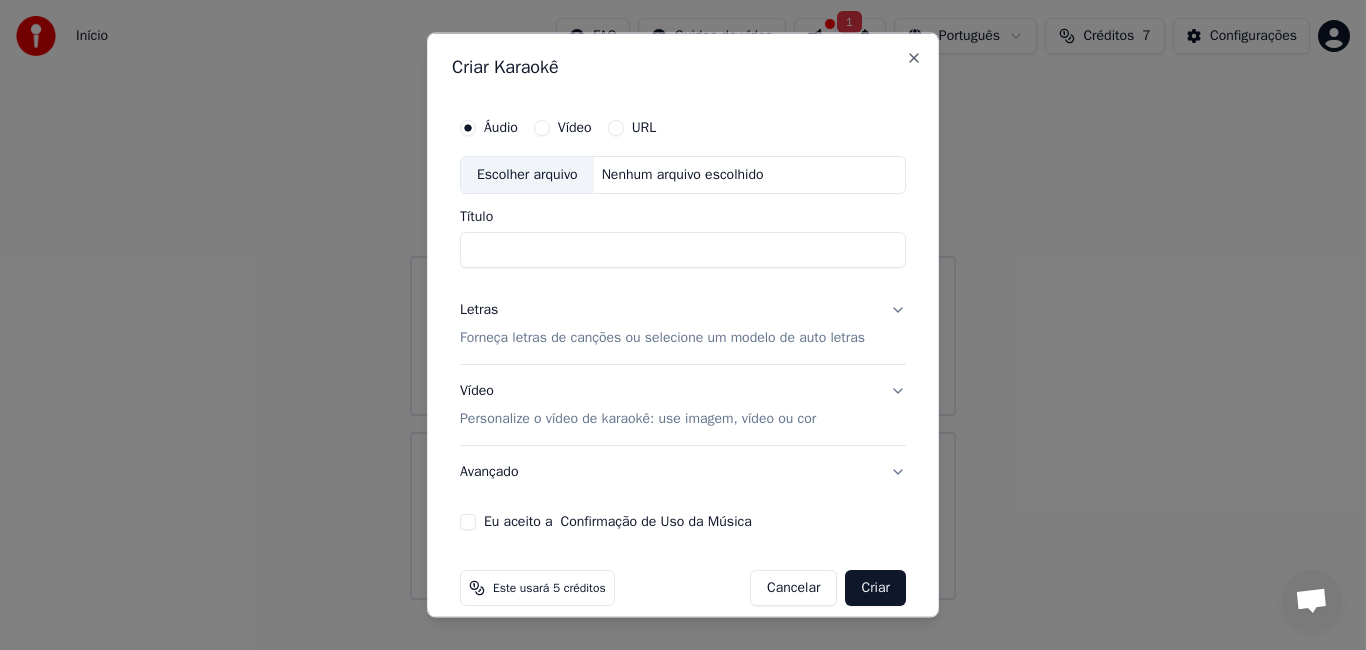 click on "Título" at bounding box center [683, 249] 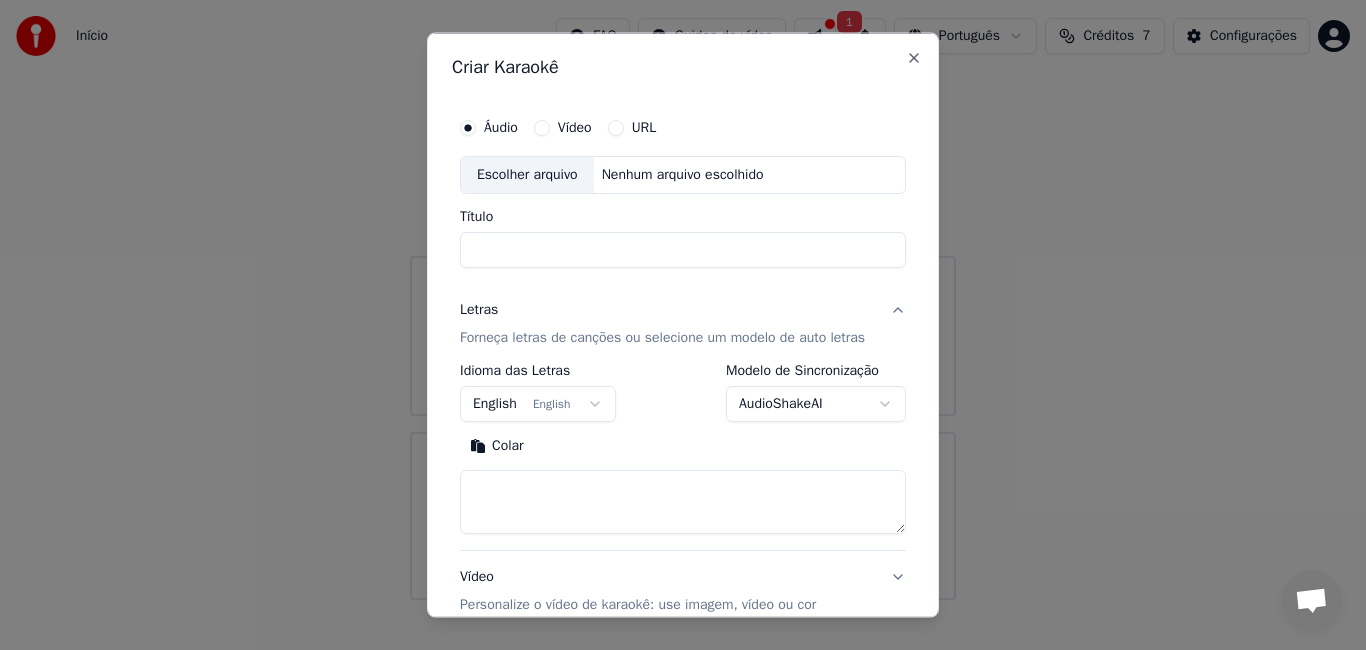 click at bounding box center (683, 501) 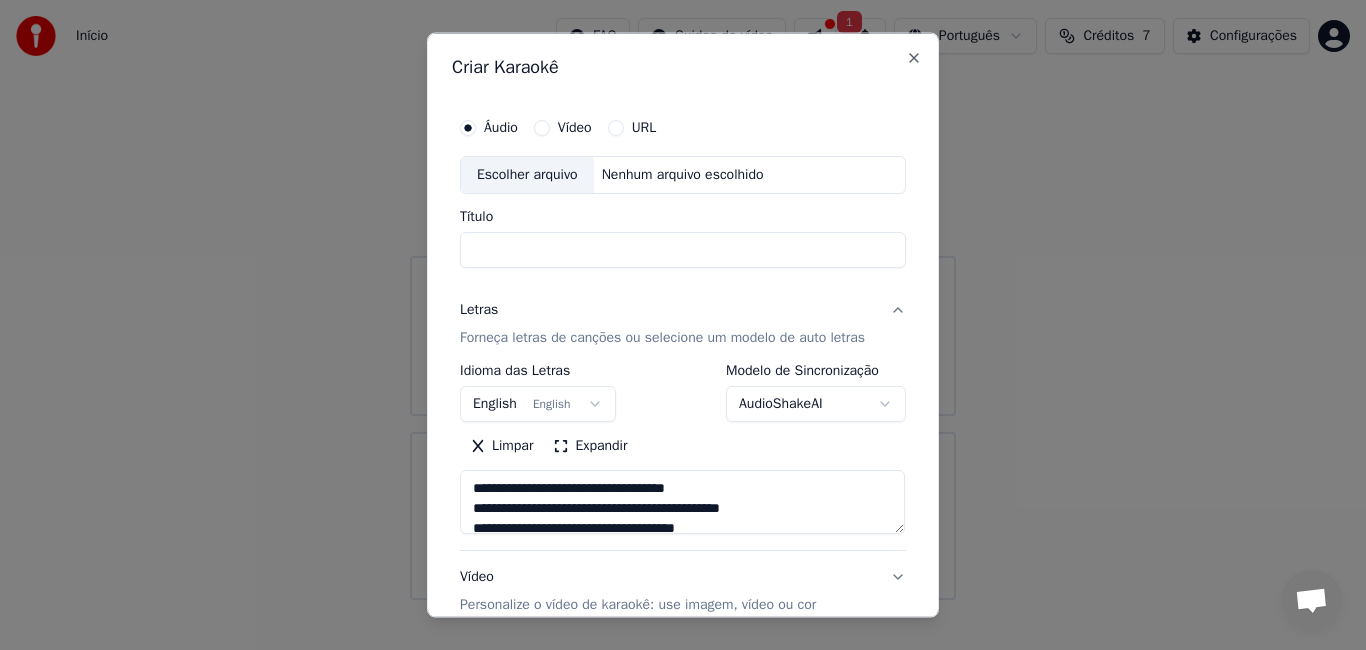 scroll, scrollTop: 965, scrollLeft: 0, axis: vertical 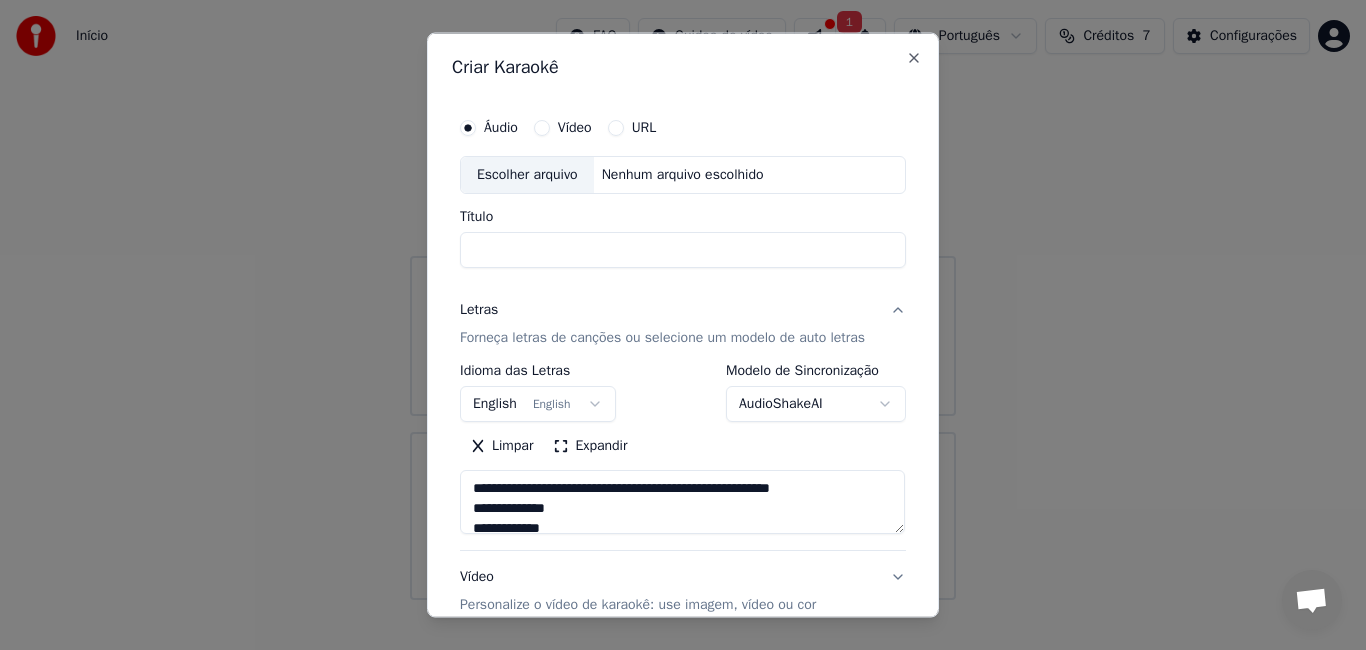 drag, startPoint x: 472, startPoint y: 493, endPoint x: 829, endPoint y: 487, distance: 357.0504 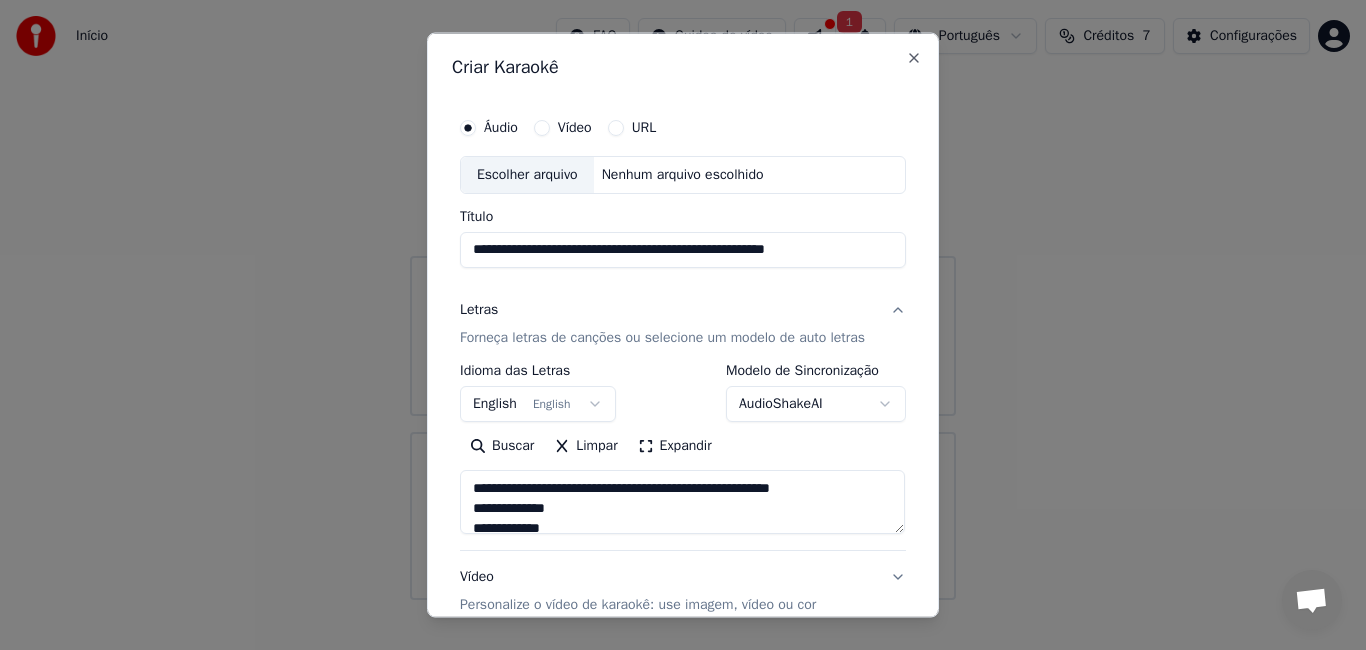 type on "**********" 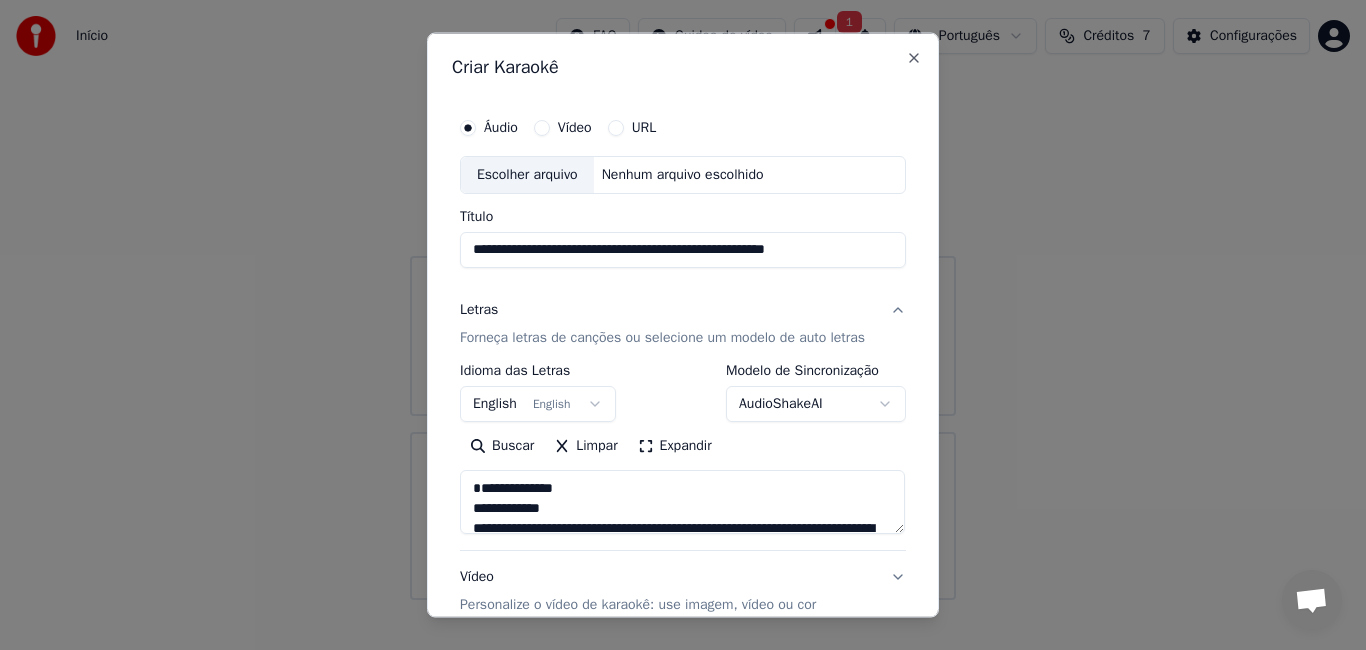 click at bounding box center [682, 501] 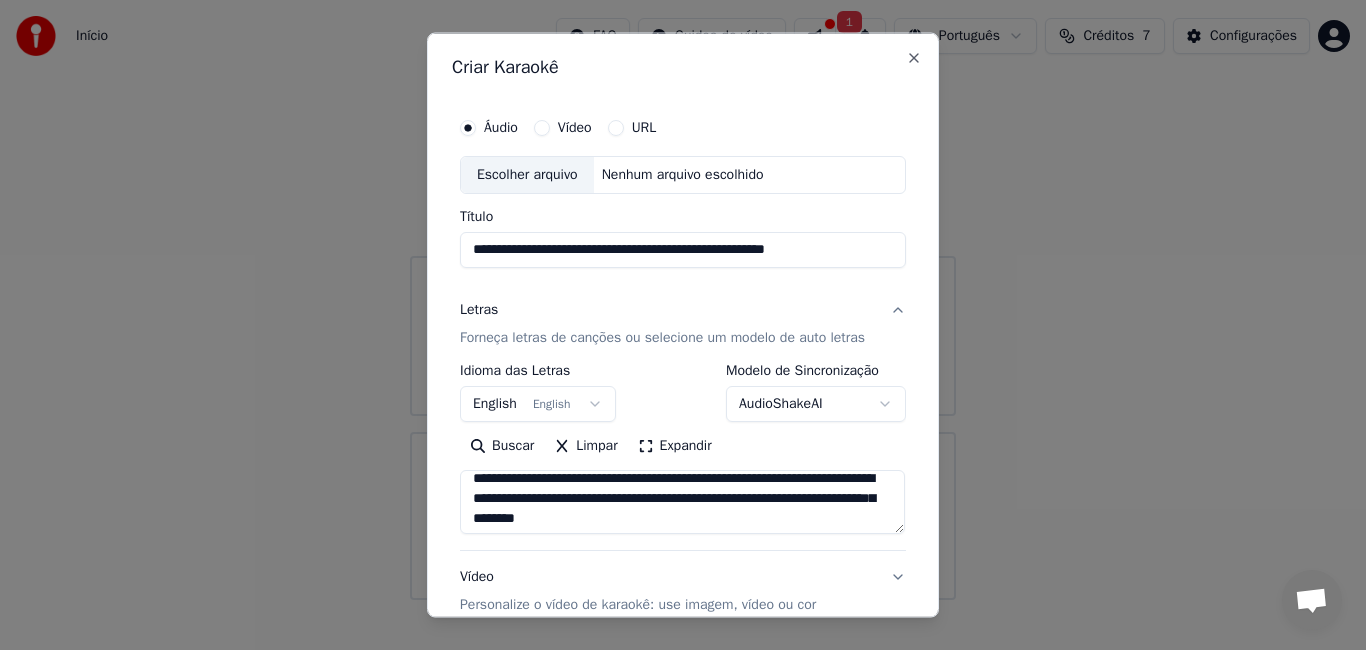 scroll, scrollTop: 0, scrollLeft: 0, axis: both 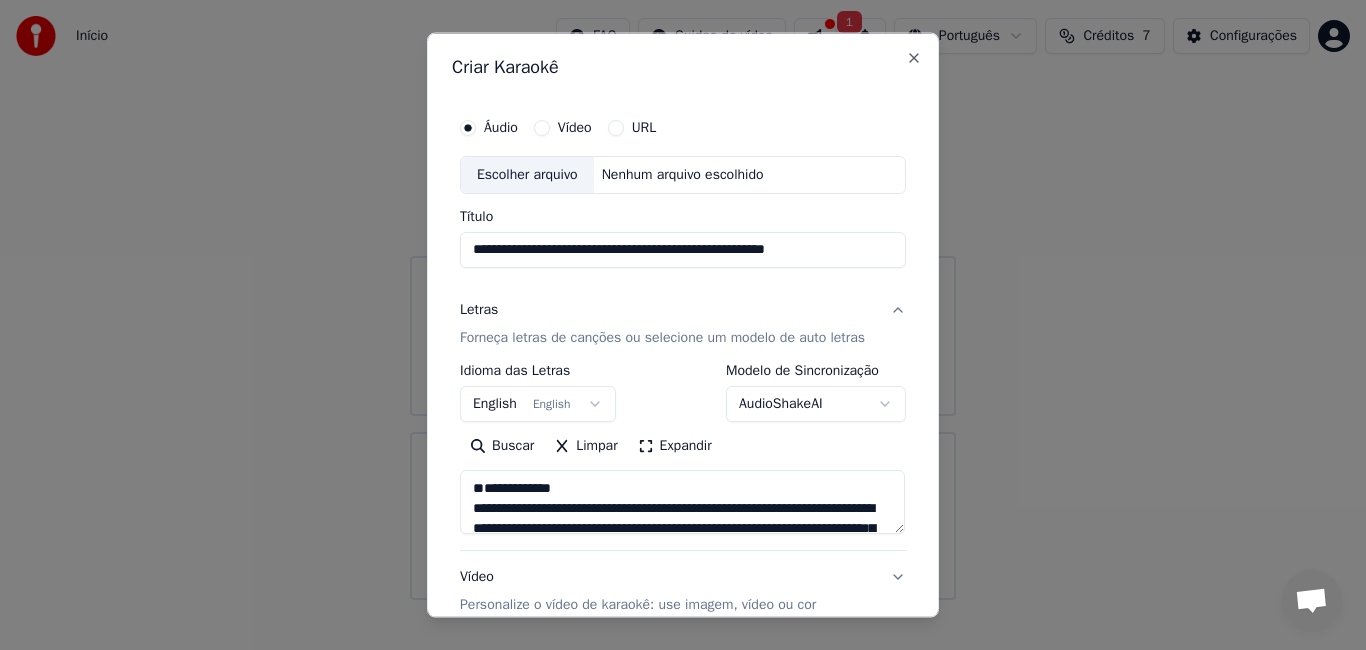 drag, startPoint x: 586, startPoint y: 524, endPoint x: 455, endPoint y: 507, distance: 132.09845 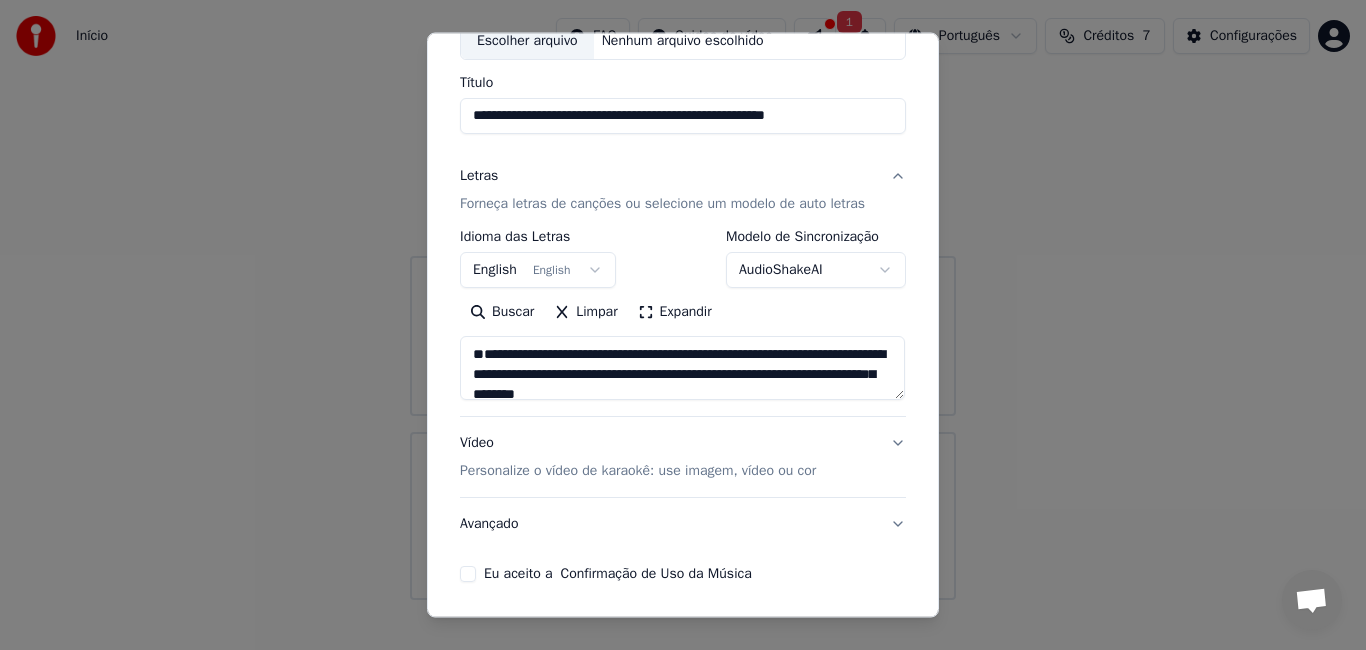 scroll, scrollTop: 133, scrollLeft: 0, axis: vertical 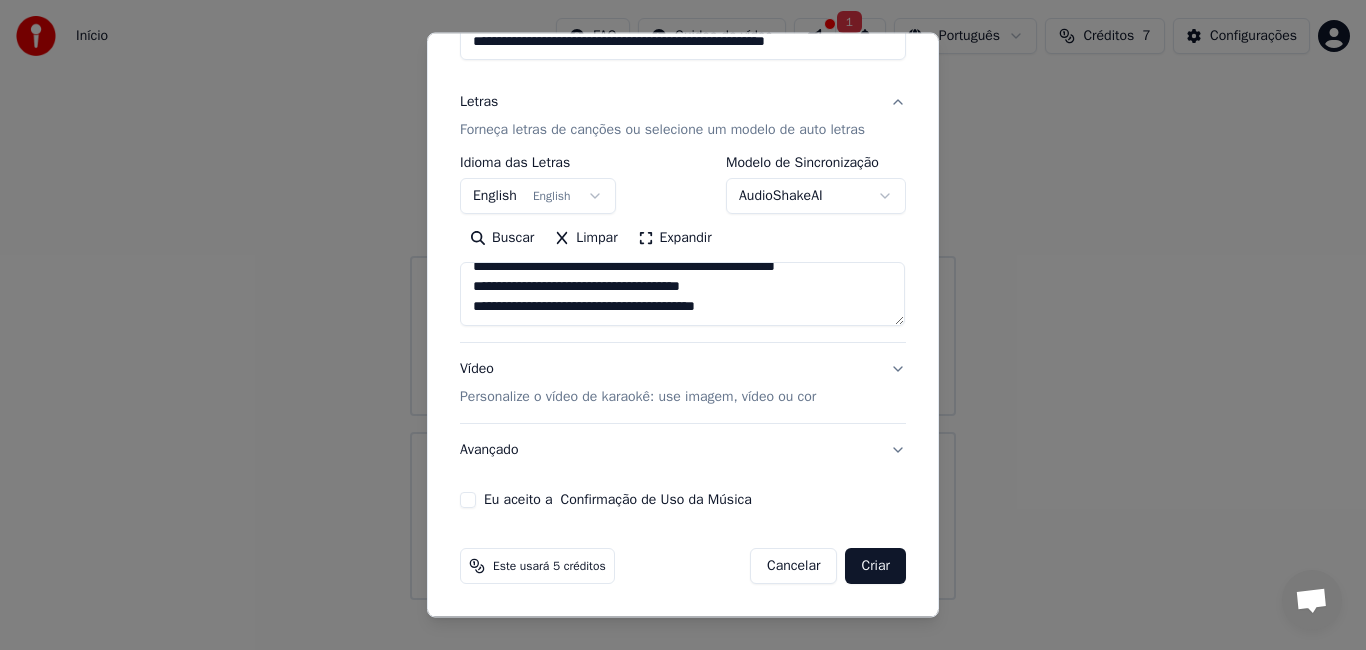 drag, startPoint x: 574, startPoint y: 311, endPoint x: 770, endPoint y: 327, distance: 196.65198 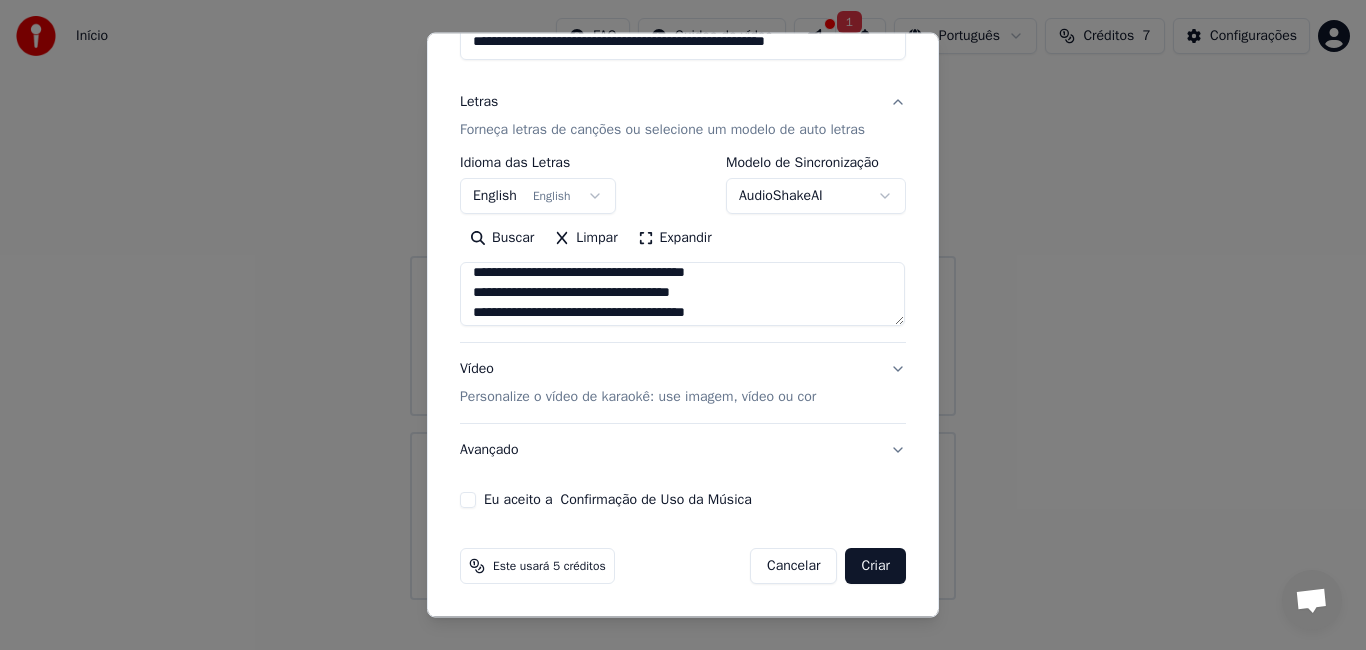 scroll, scrollTop: 1007, scrollLeft: 0, axis: vertical 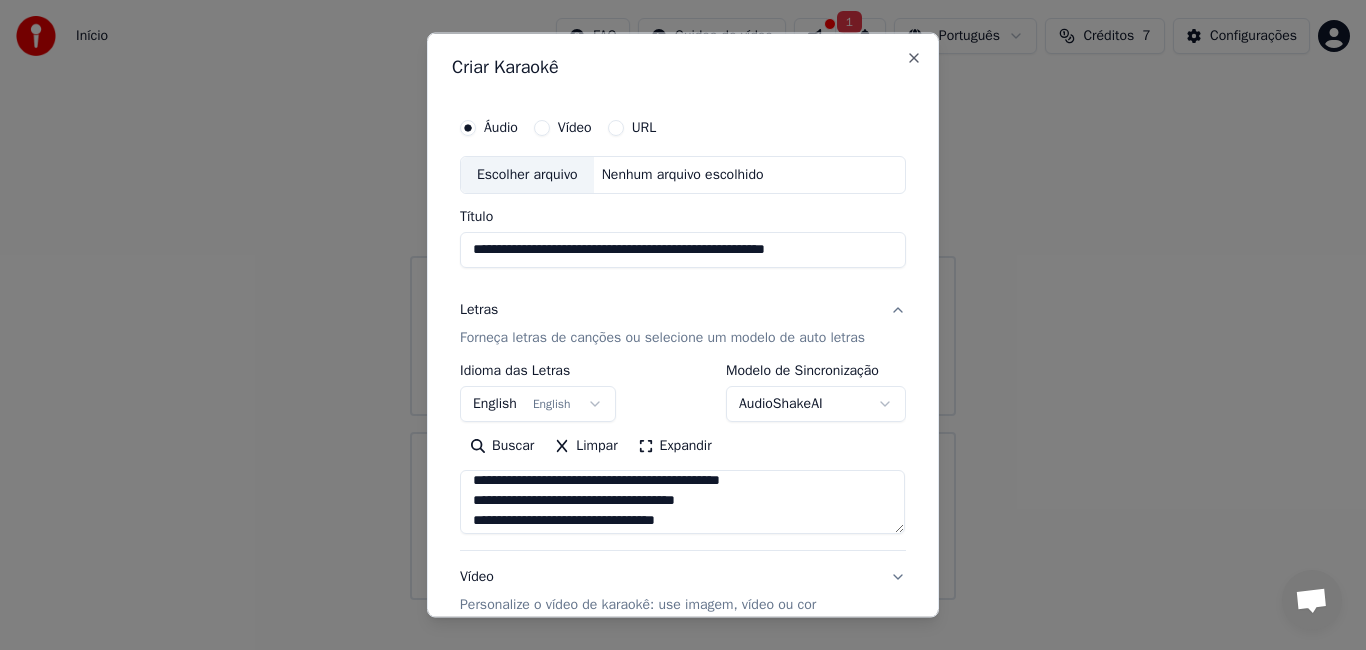 type on "**********" 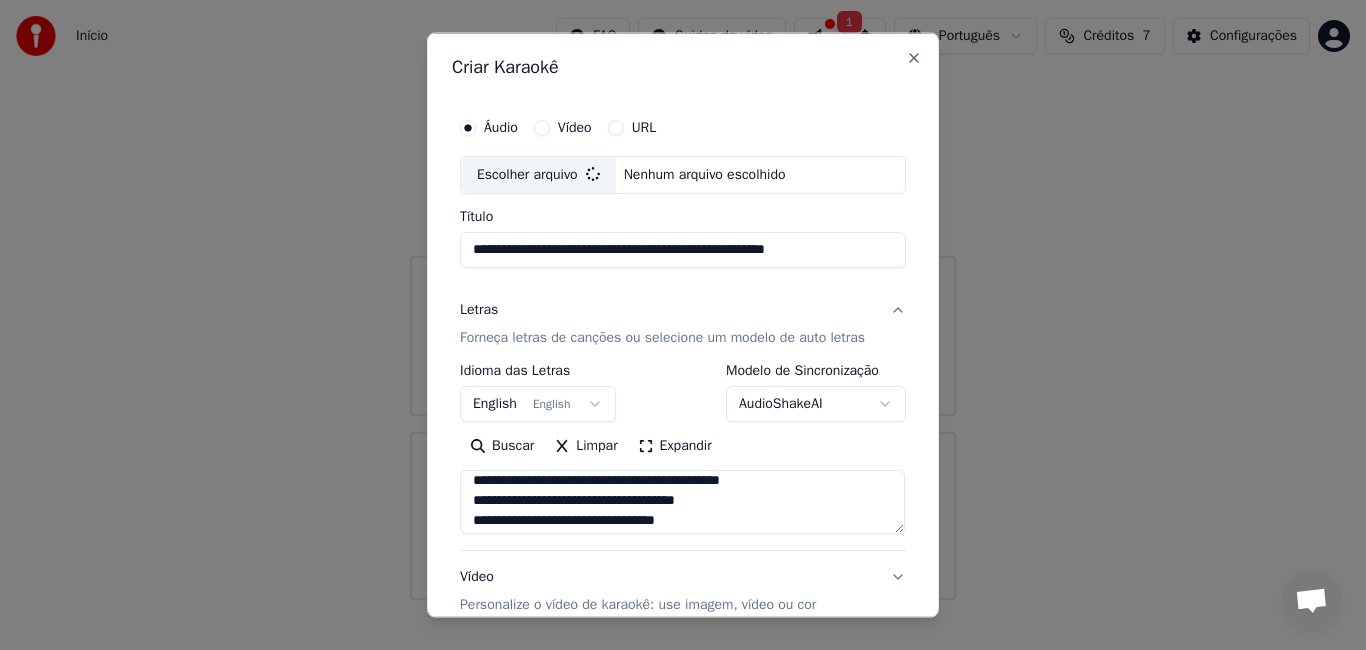 type on "**********" 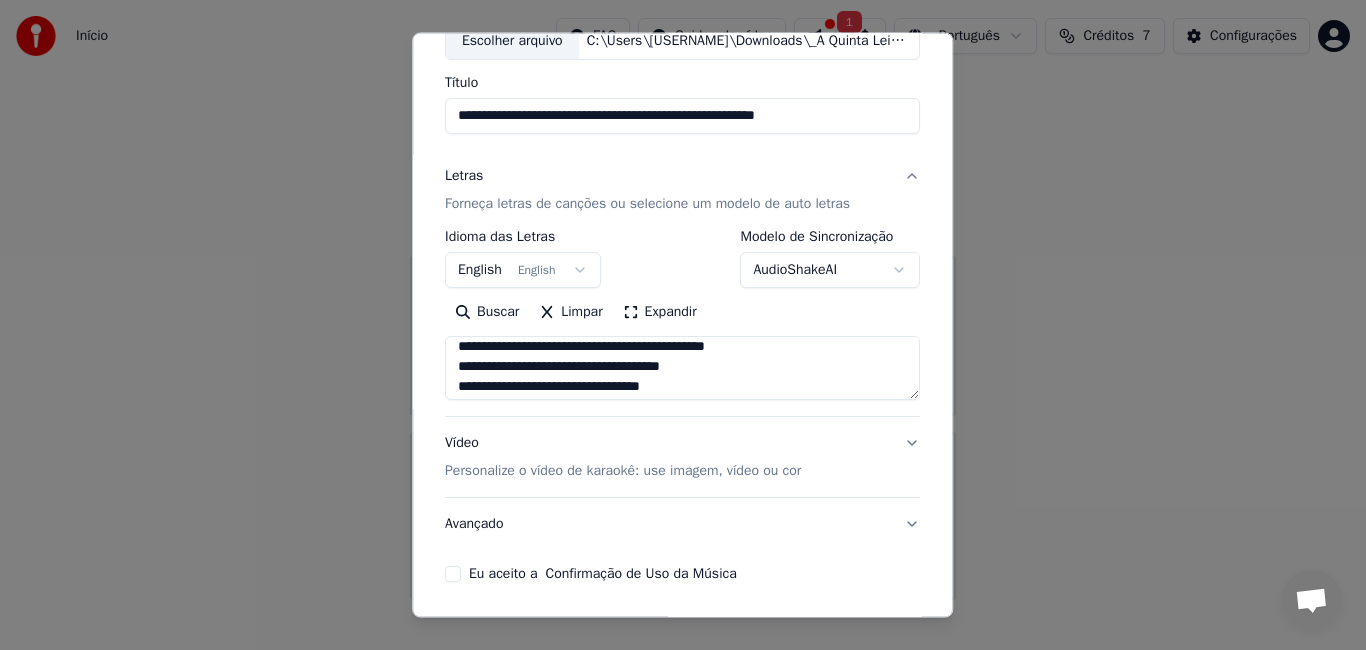scroll, scrollTop: 207, scrollLeft: 0, axis: vertical 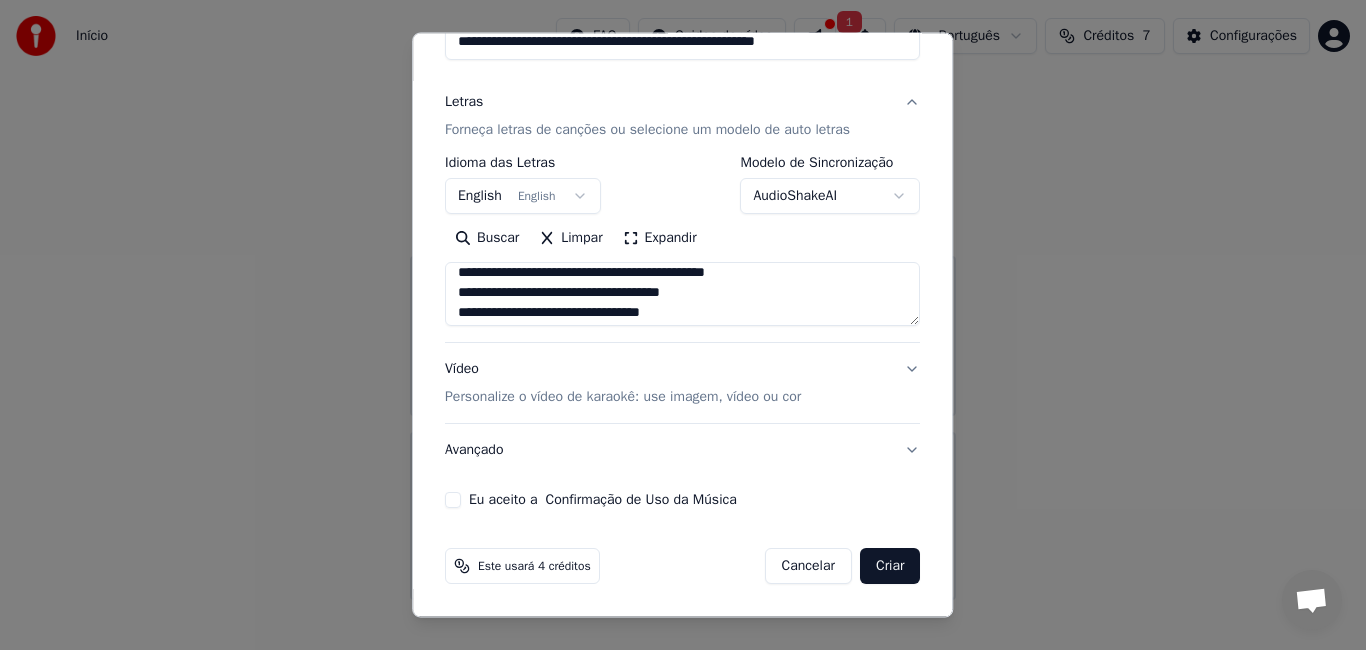 click on "Eu aceito a   Confirmação de Uso da Música" at bounding box center [453, 500] 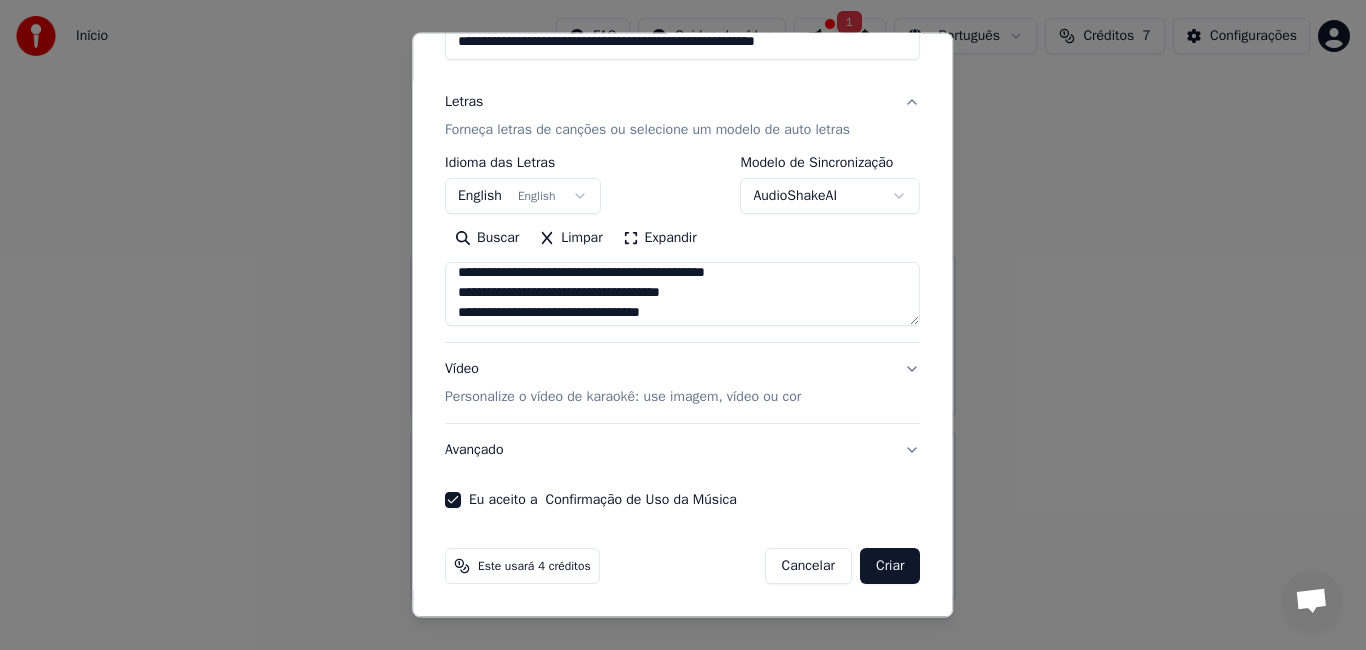 click on "Personalize o vídeo de karaokê: use imagem, vídeo ou cor" at bounding box center (623, 397) 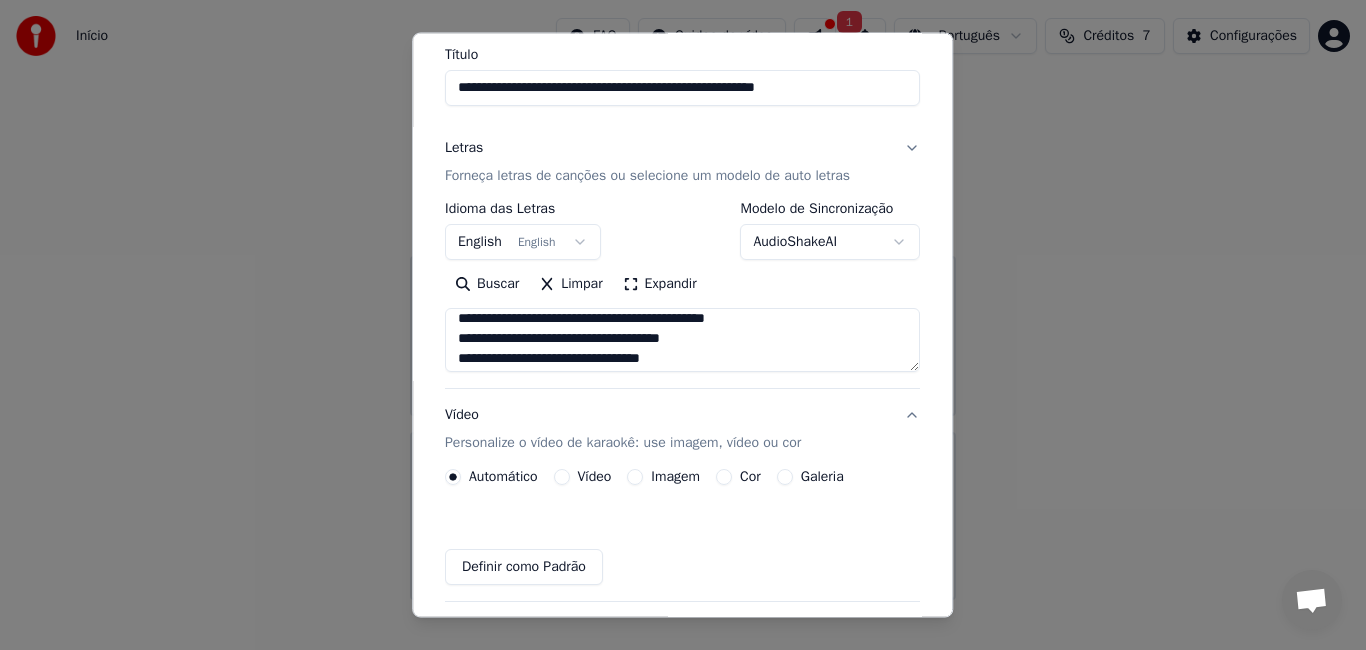 scroll, scrollTop: 153, scrollLeft: 0, axis: vertical 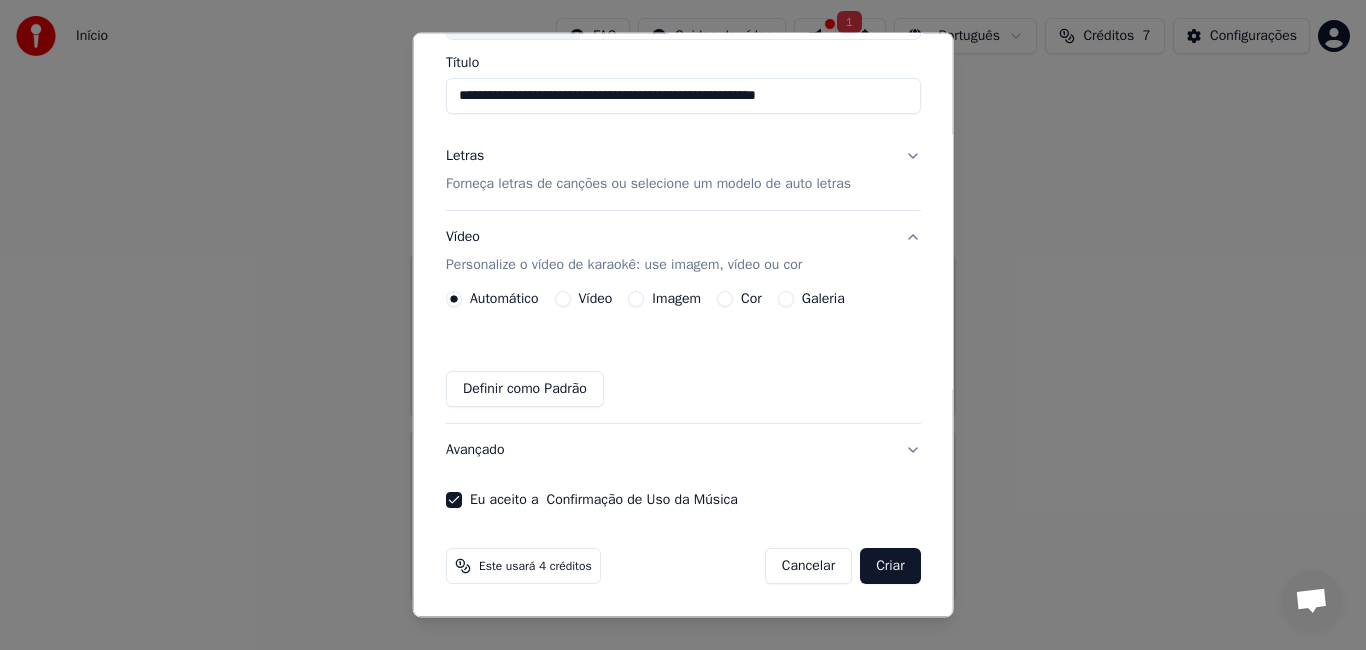 click on "Imagem" at bounding box center (664, 299) 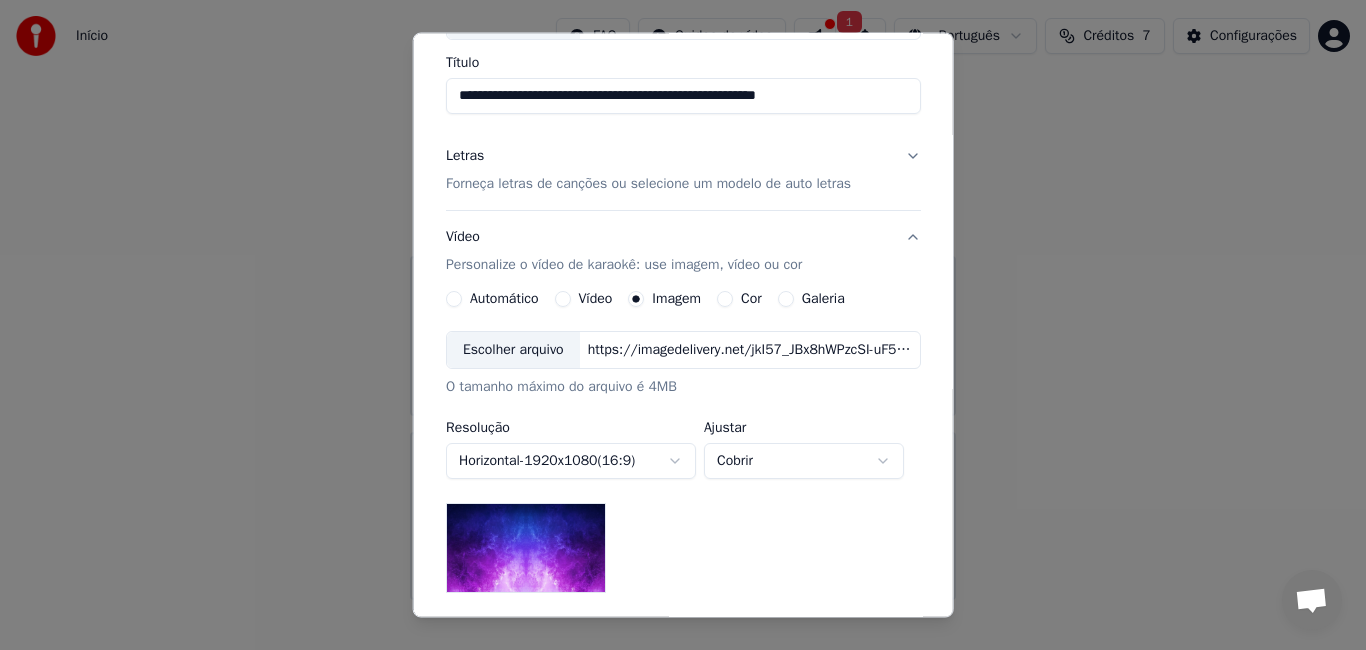 click on "Galeria" at bounding box center (785, 299) 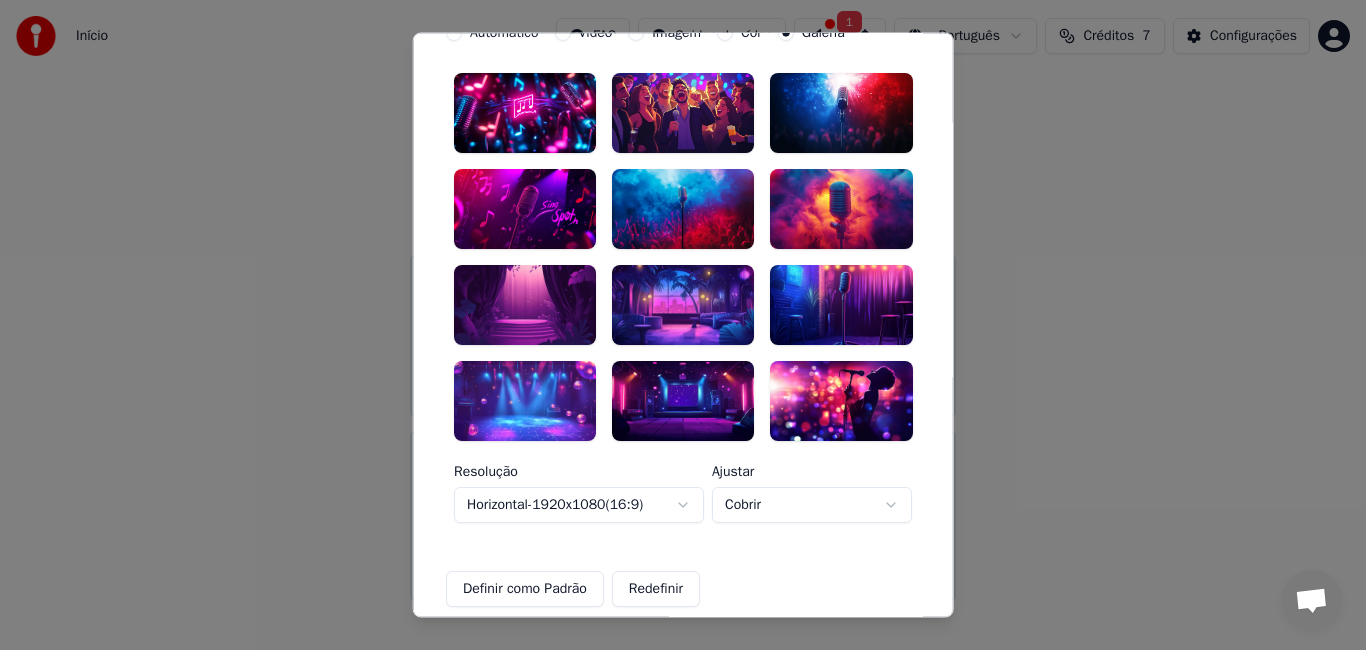 scroll, scrollTop: 286, scrollLeft: 0, axis: vertical 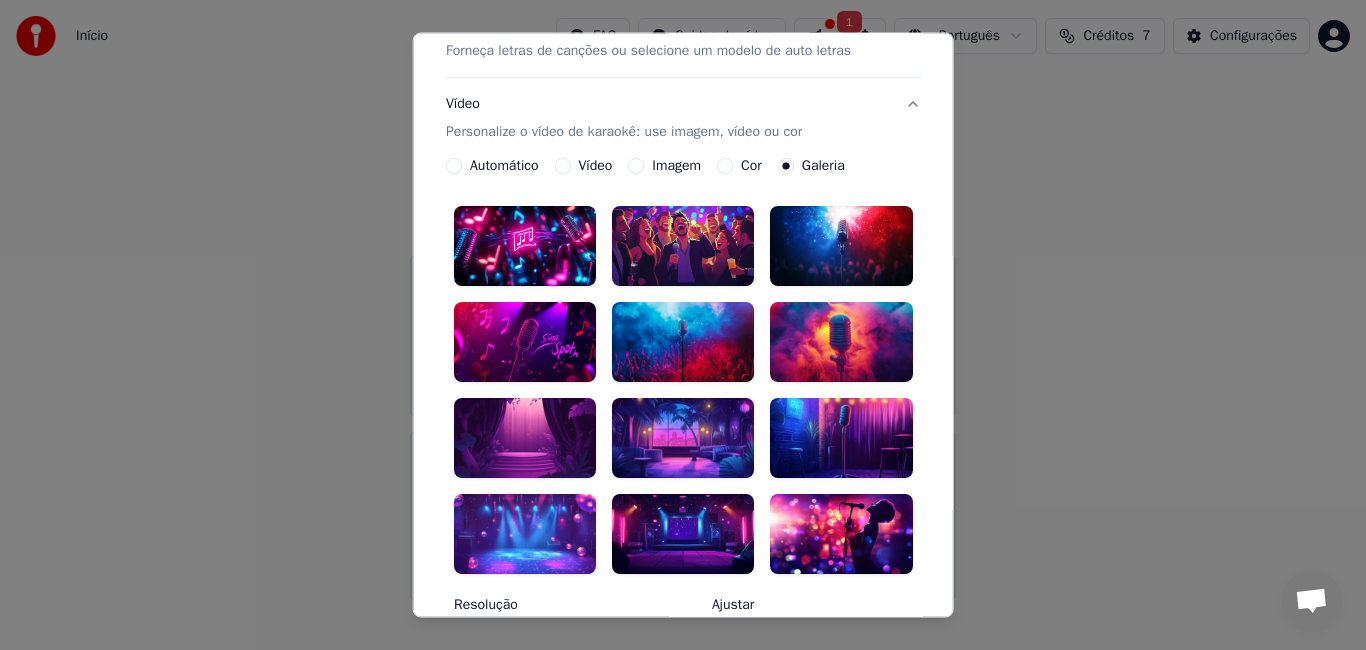 click at bounding box center [841, 534] 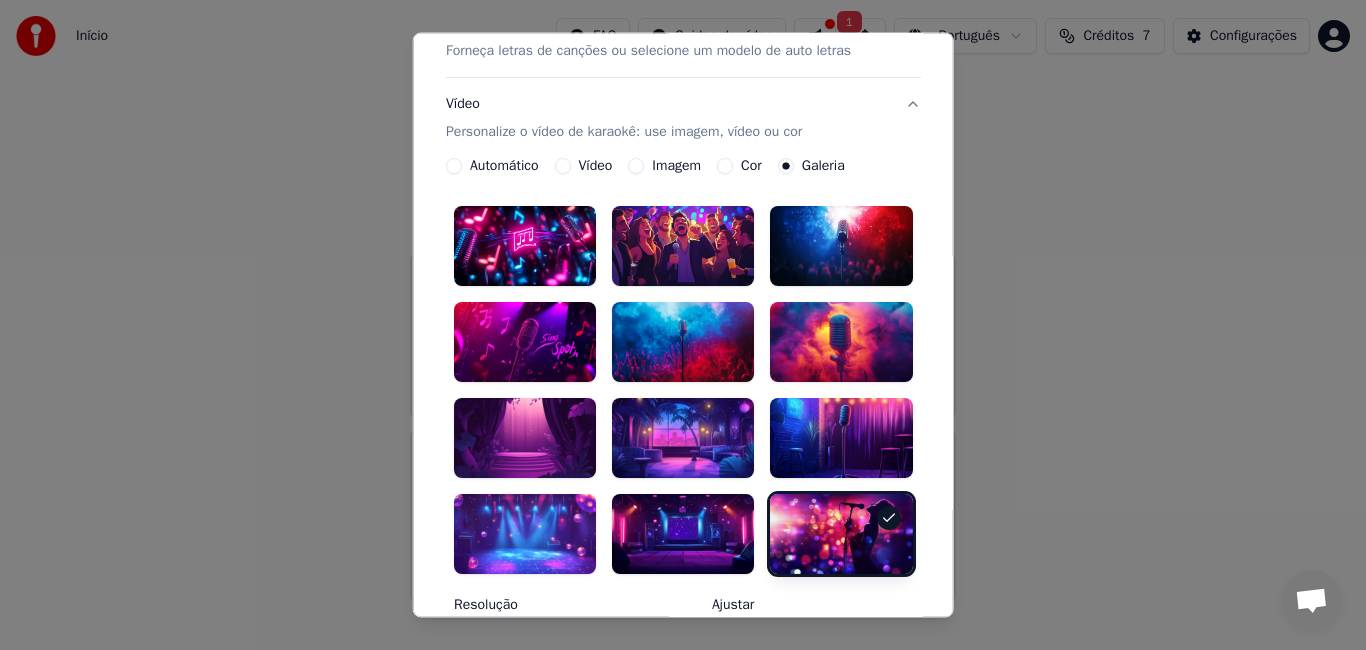 scroll, scrollTop: 553, scrollLeft: 0, axis: vertical 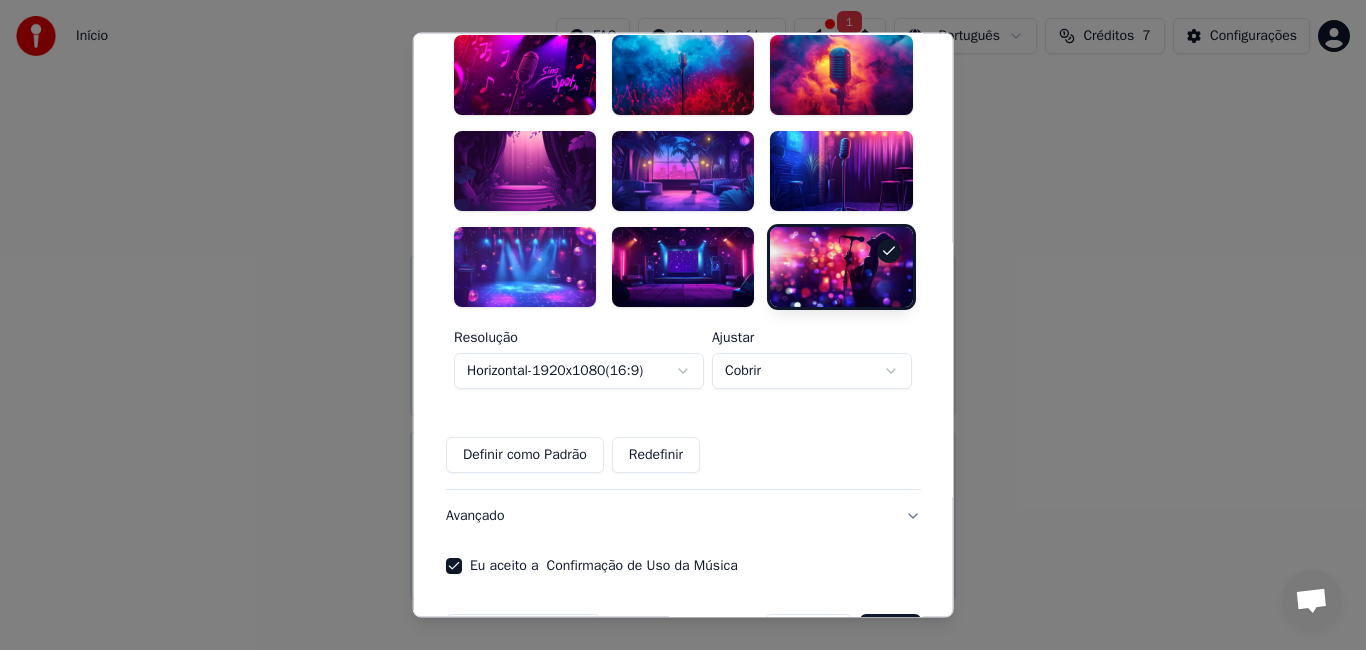 click on "Definir como Padrão" at bounding box center [525, 455] 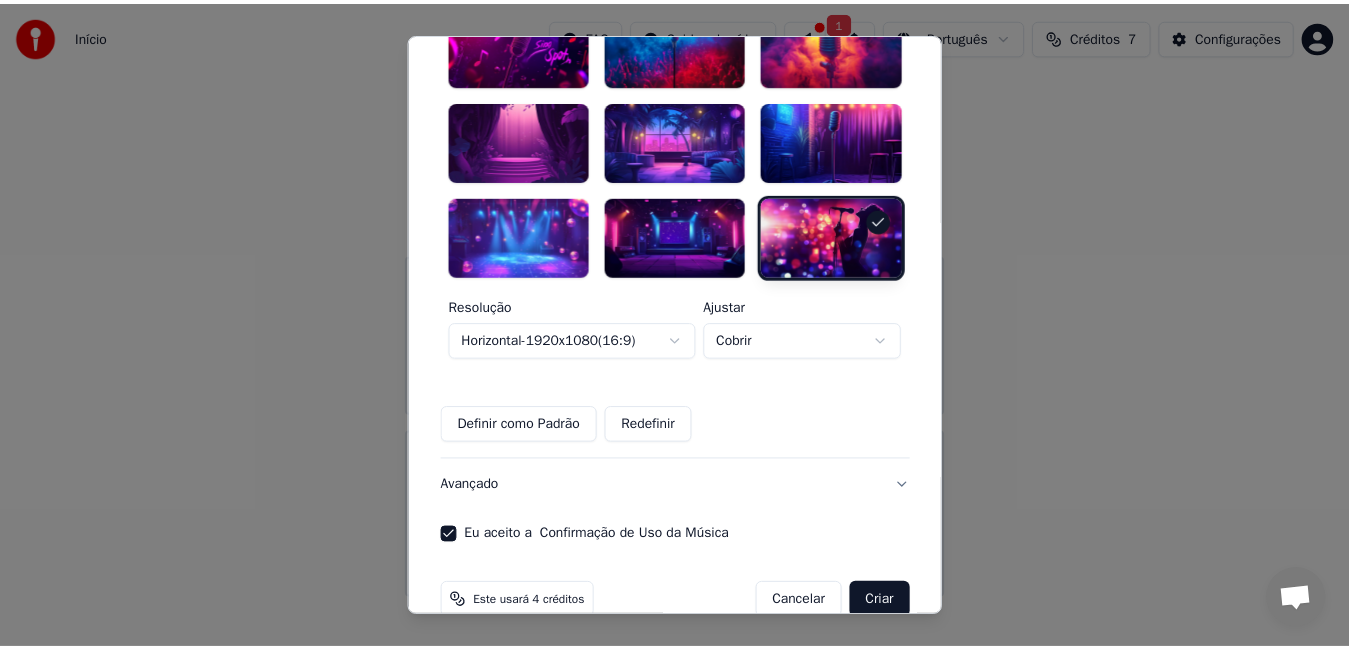 scroll, scrollTop: 619, scrollLeft: 0, axis: vertical 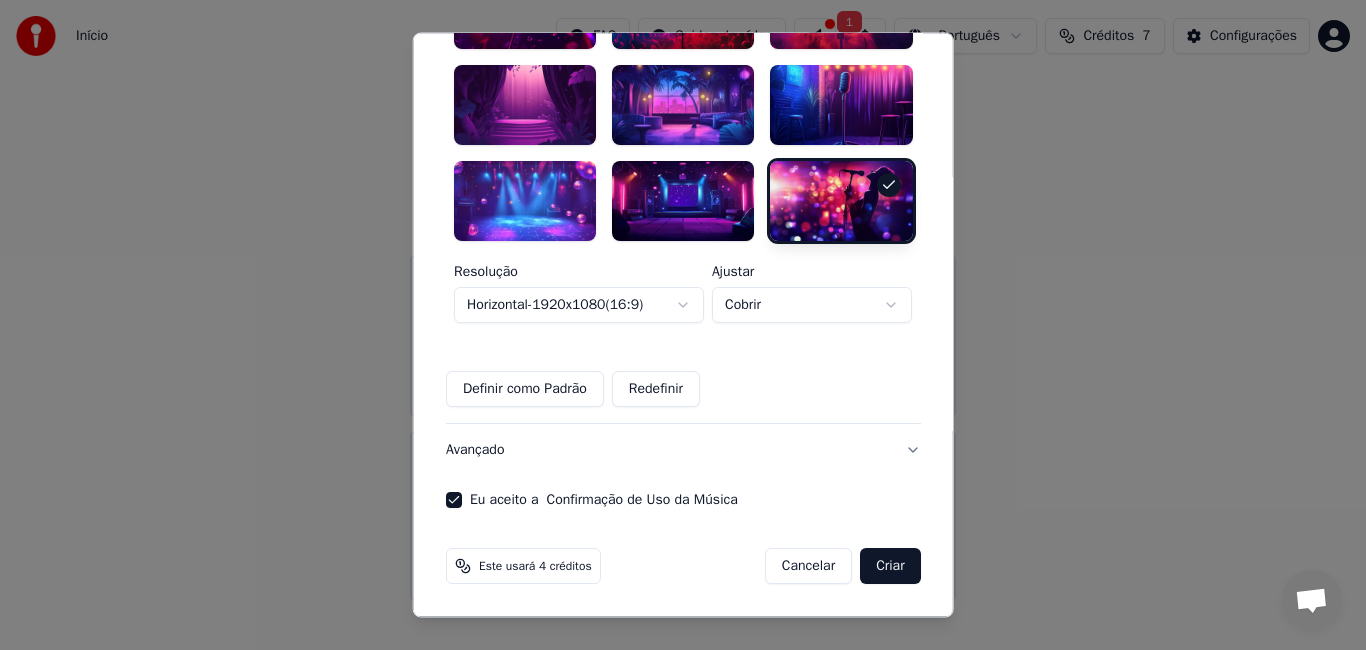 click on "Criar" at bounding box center [890, 566] 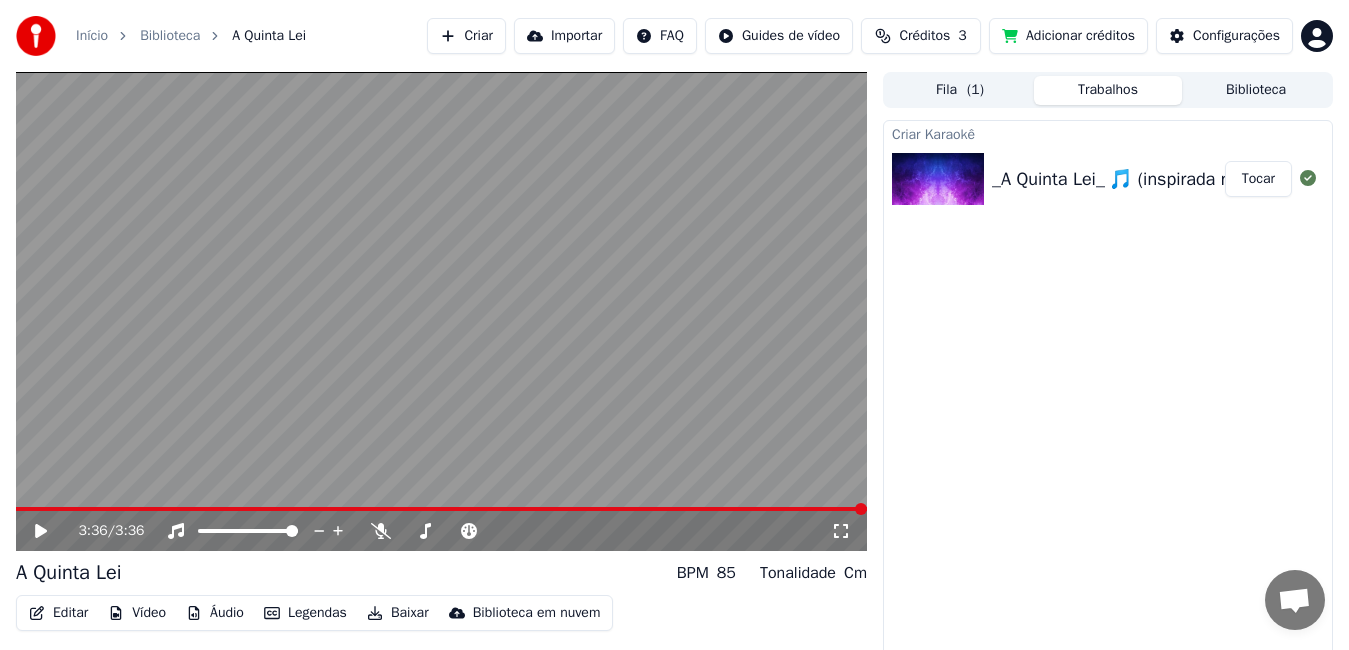click on "Baixar" at bounding box center [398, 613] 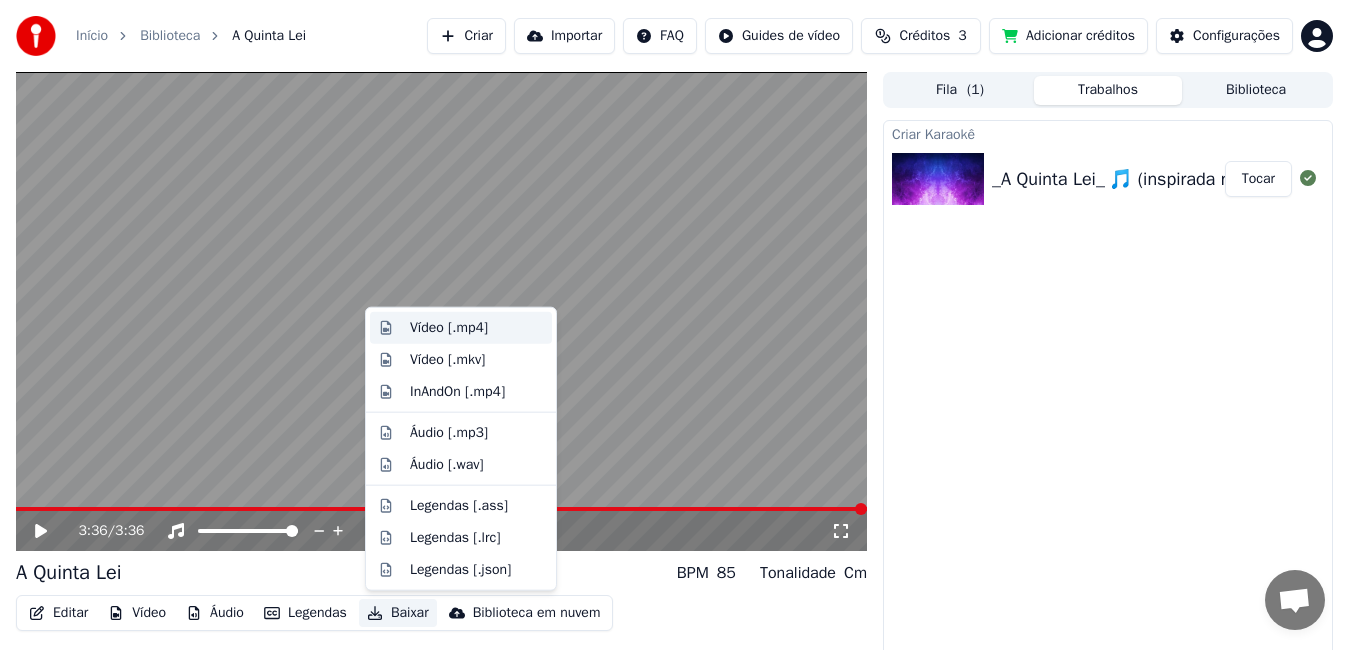 click on "Vídeo [.mp4]" at bounding box center [449, 328] 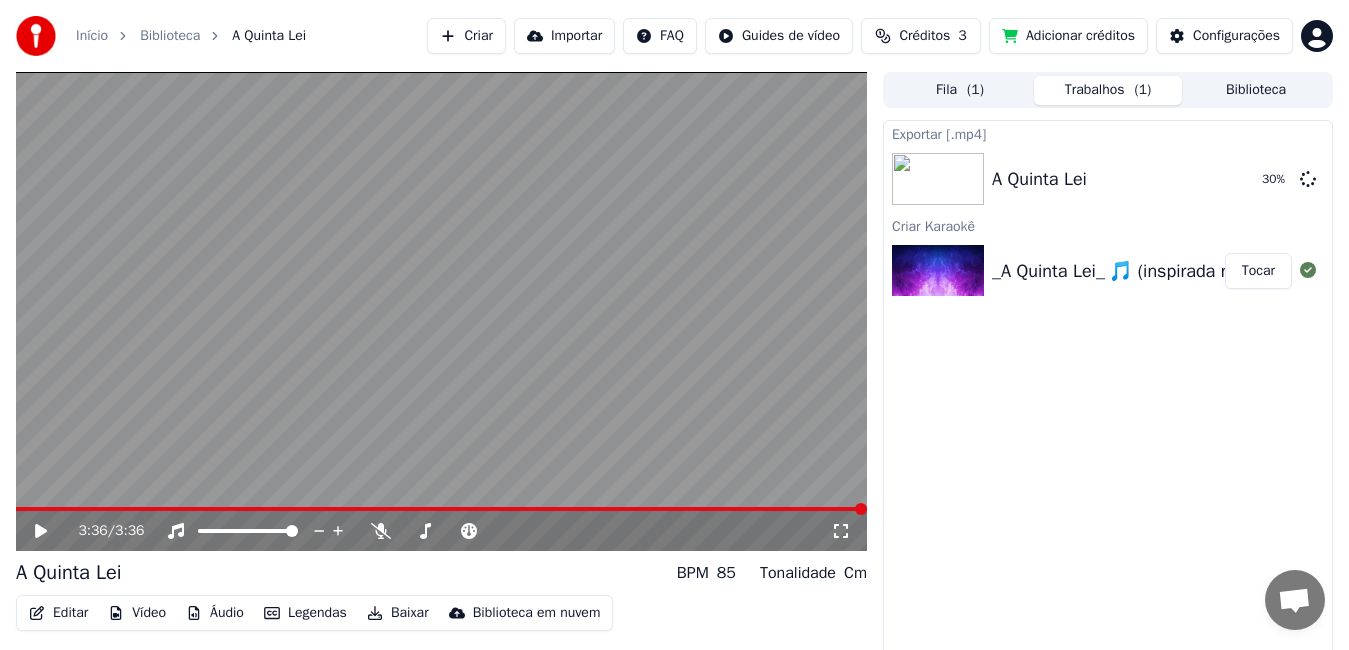 click 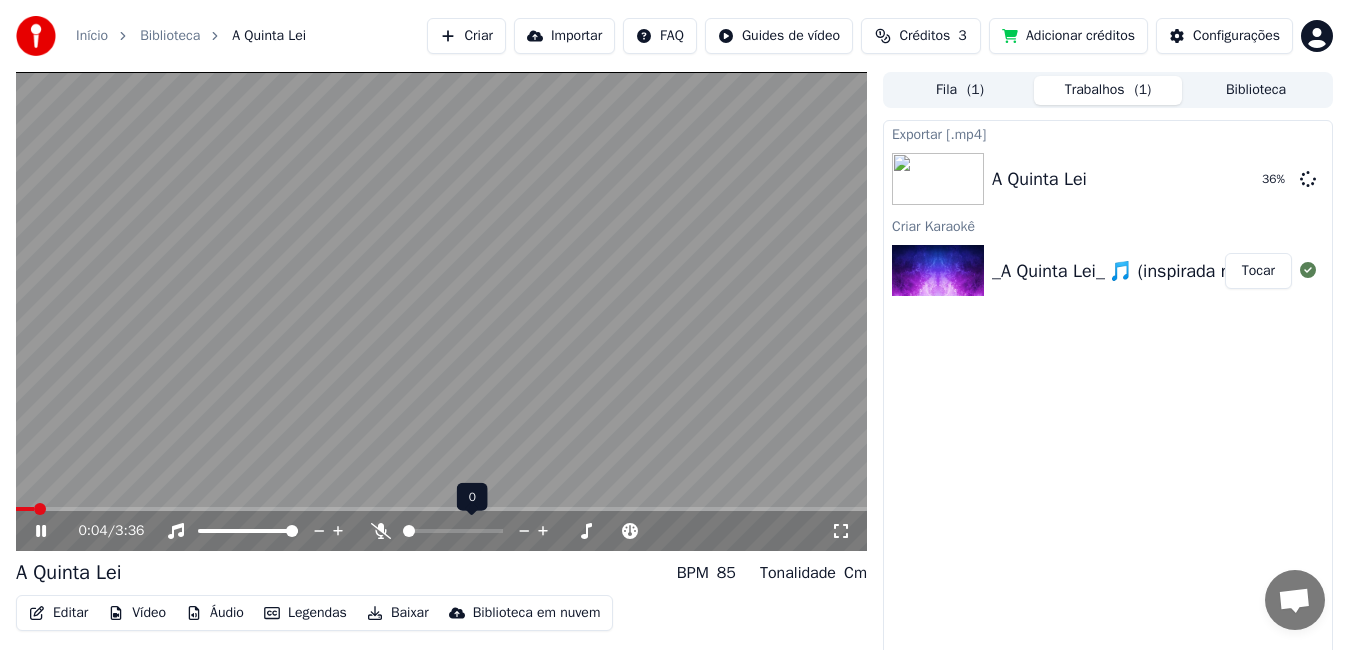click at bounding box center [471, 531] 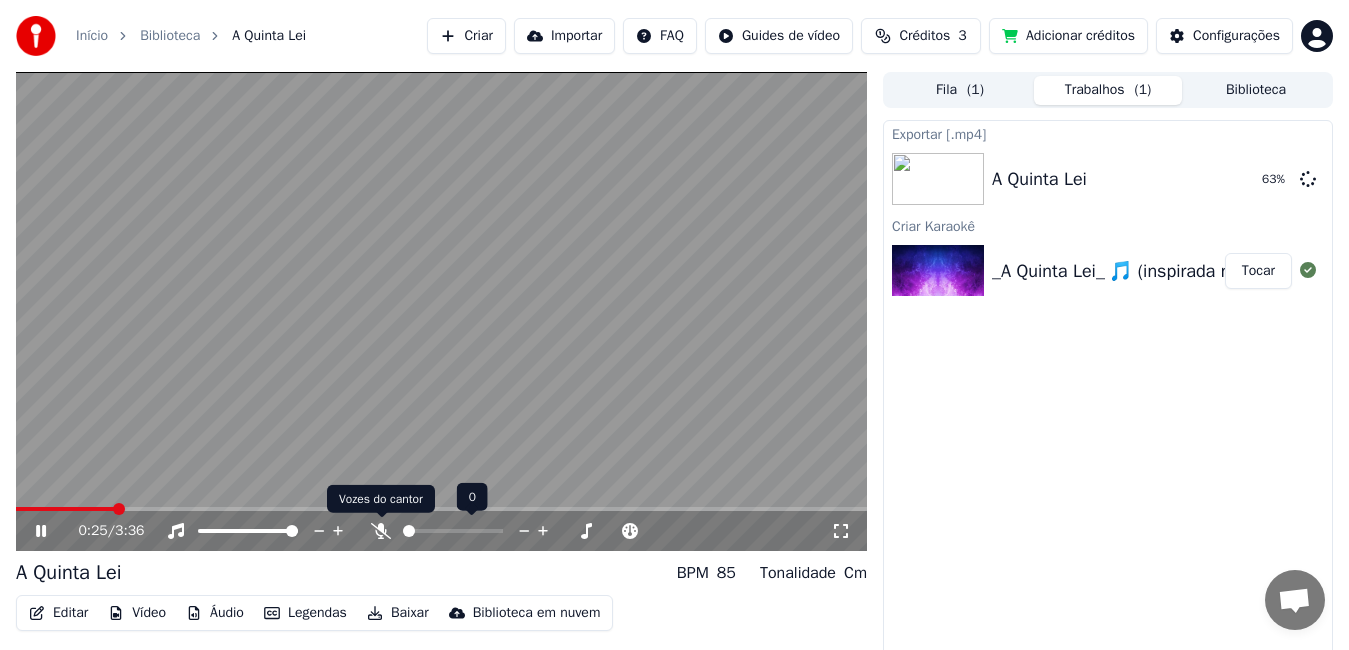 click 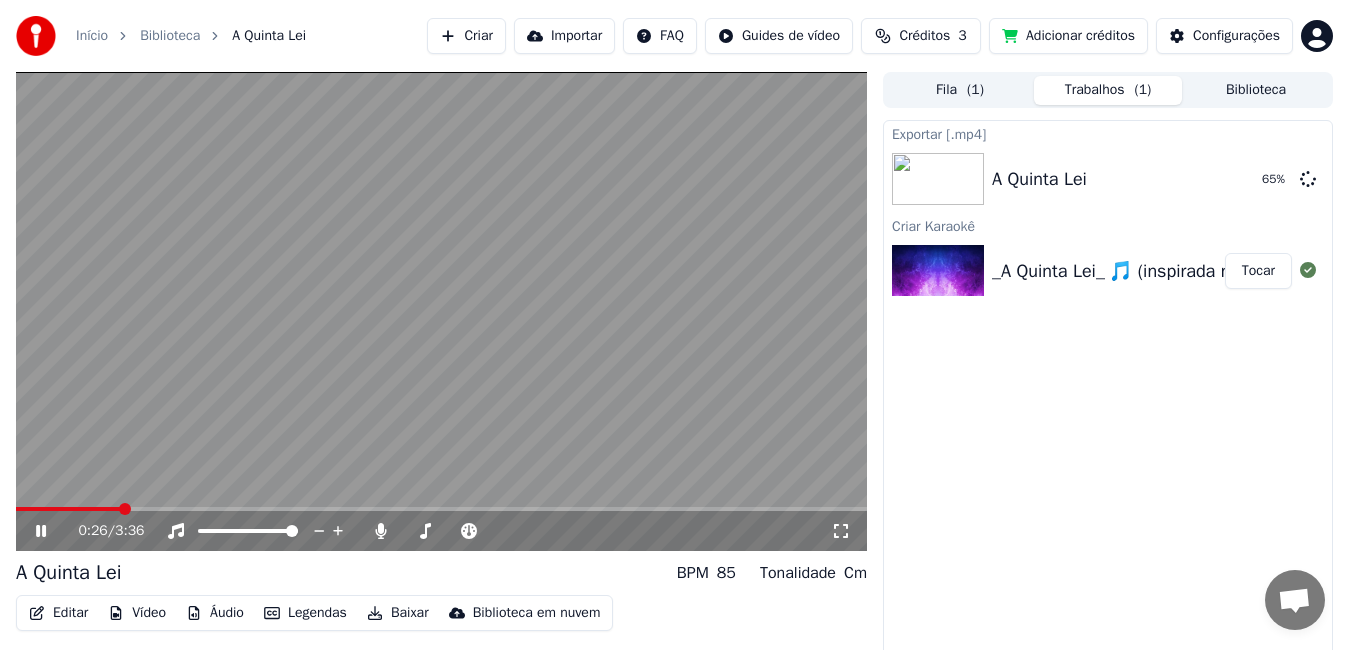 click at bounding box center (68, 509) 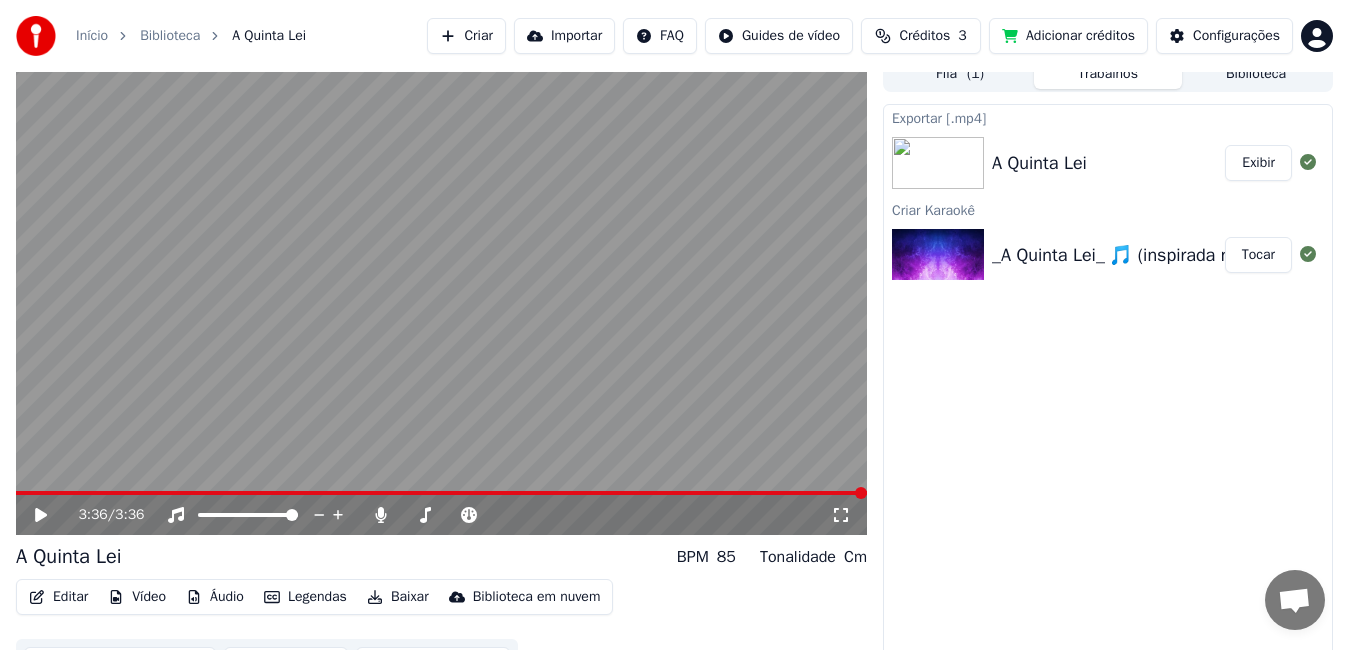 scroll, scrollTop: 0, scrollLeft: 0, axis: both 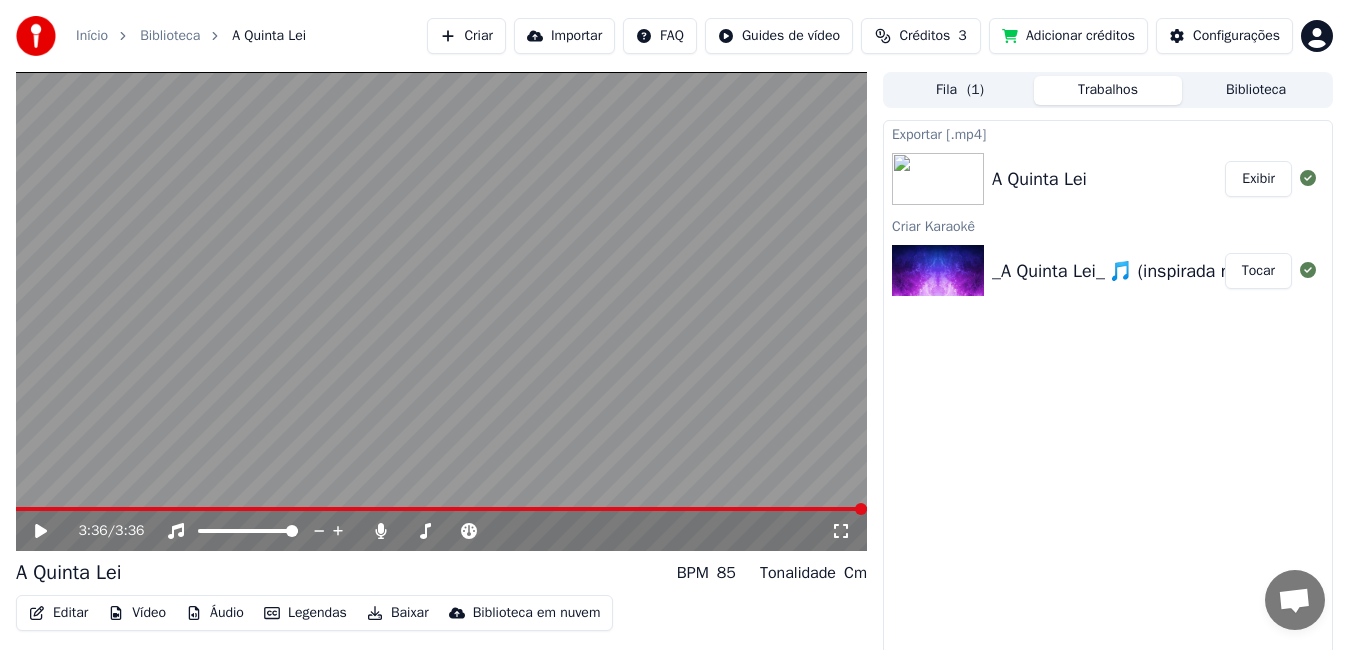 click at bounding box center [938, 179] 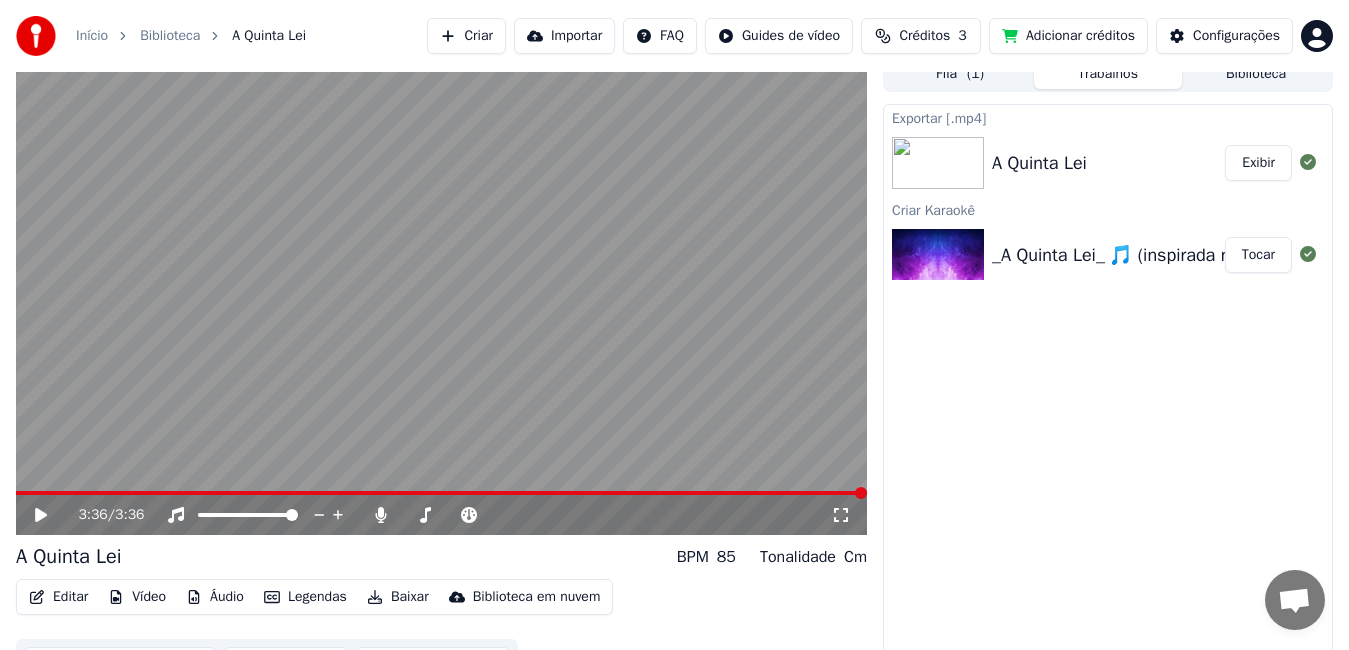 scroll, scrollTop: 0, scrollLeft: 0, axis: both 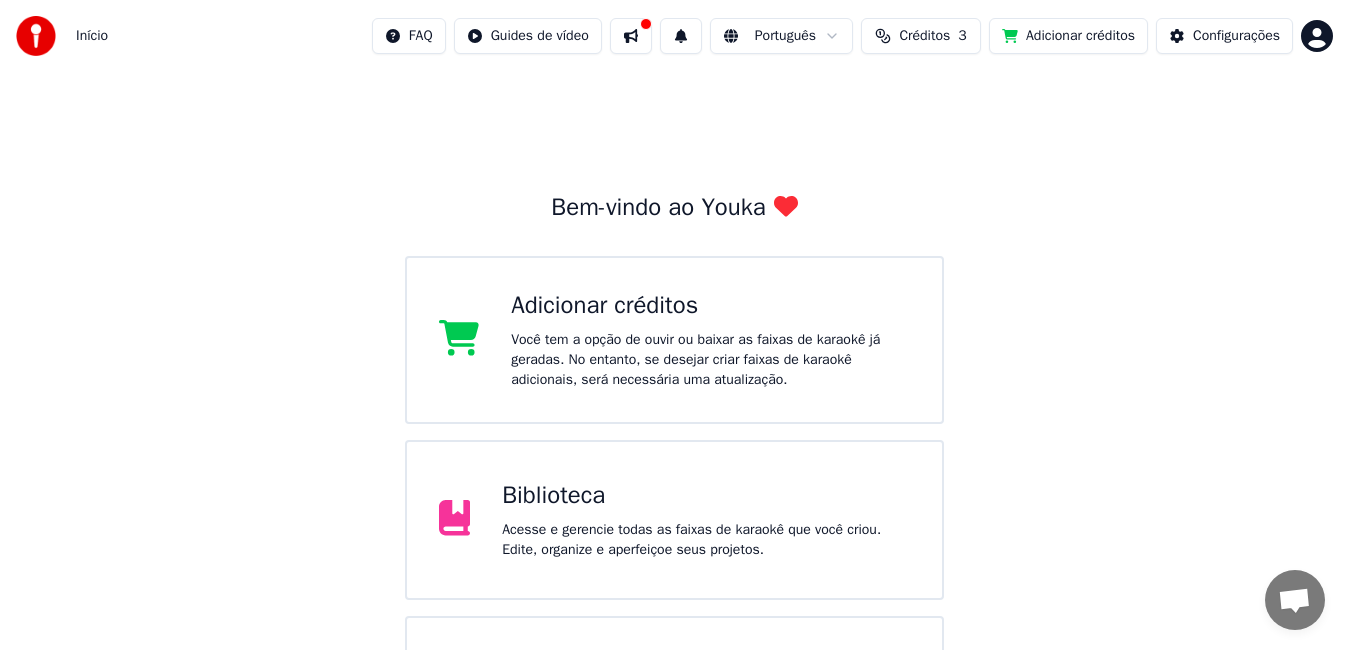 click on "Biblioteca" at bounding box center (706, 496) 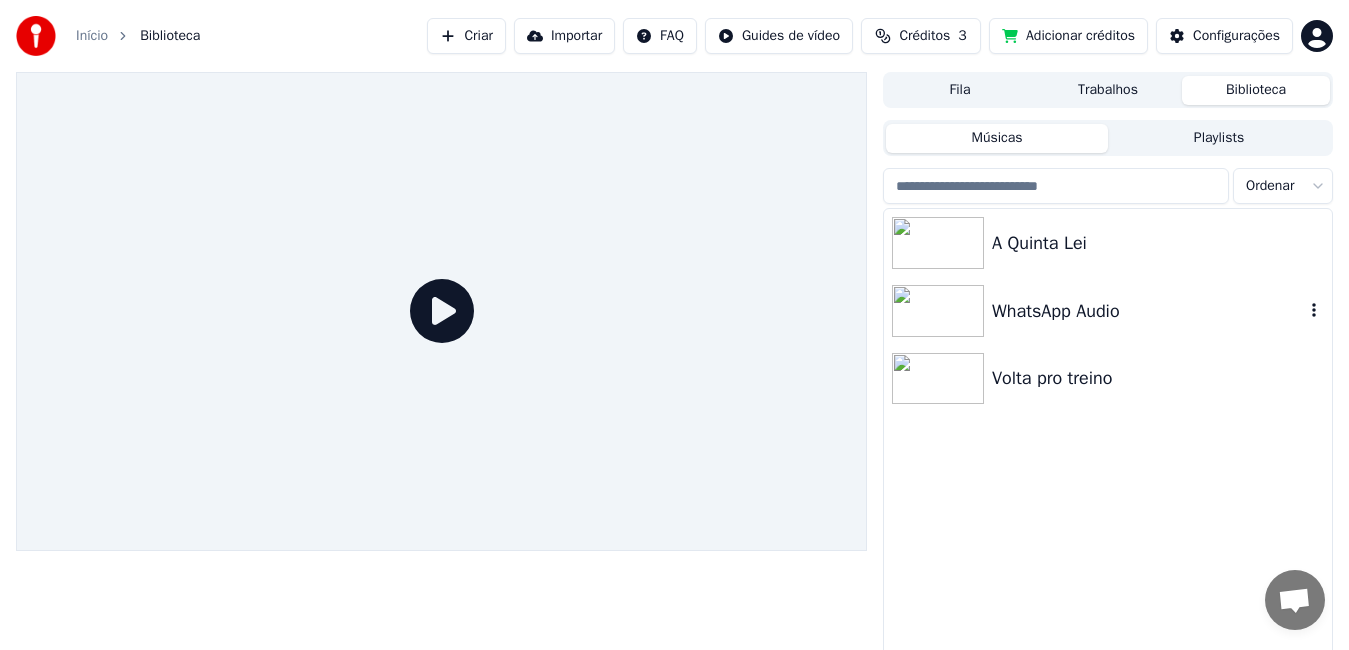 click at bounding box center [938, 311] 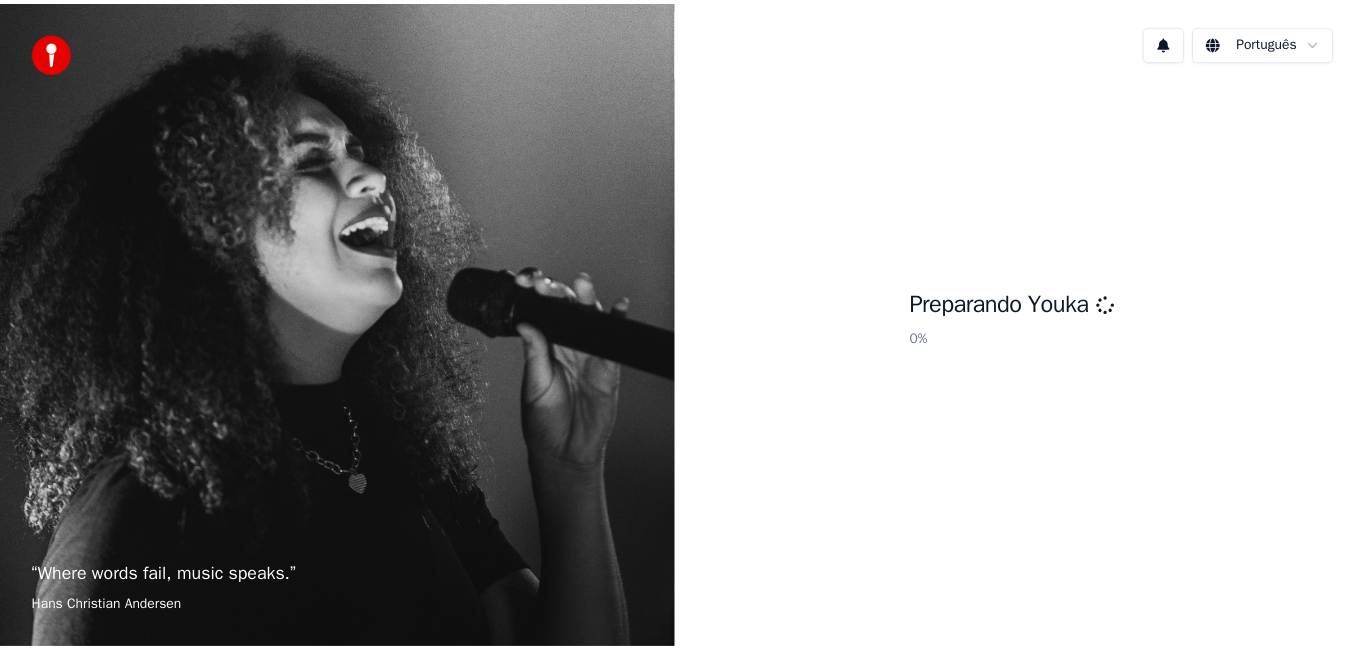 scroll, scrollTop: 0, scrollLeft: 0, axis: both 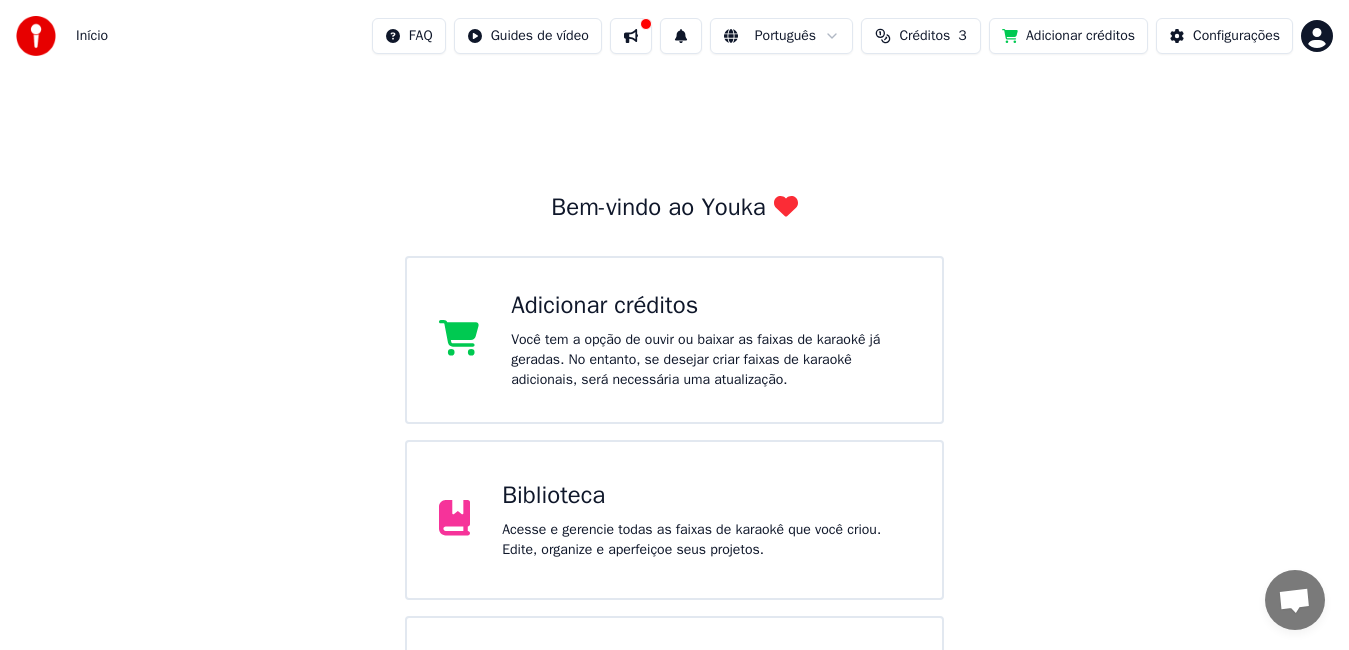 click on "Biblioteca" at bounding box center (706, 496) 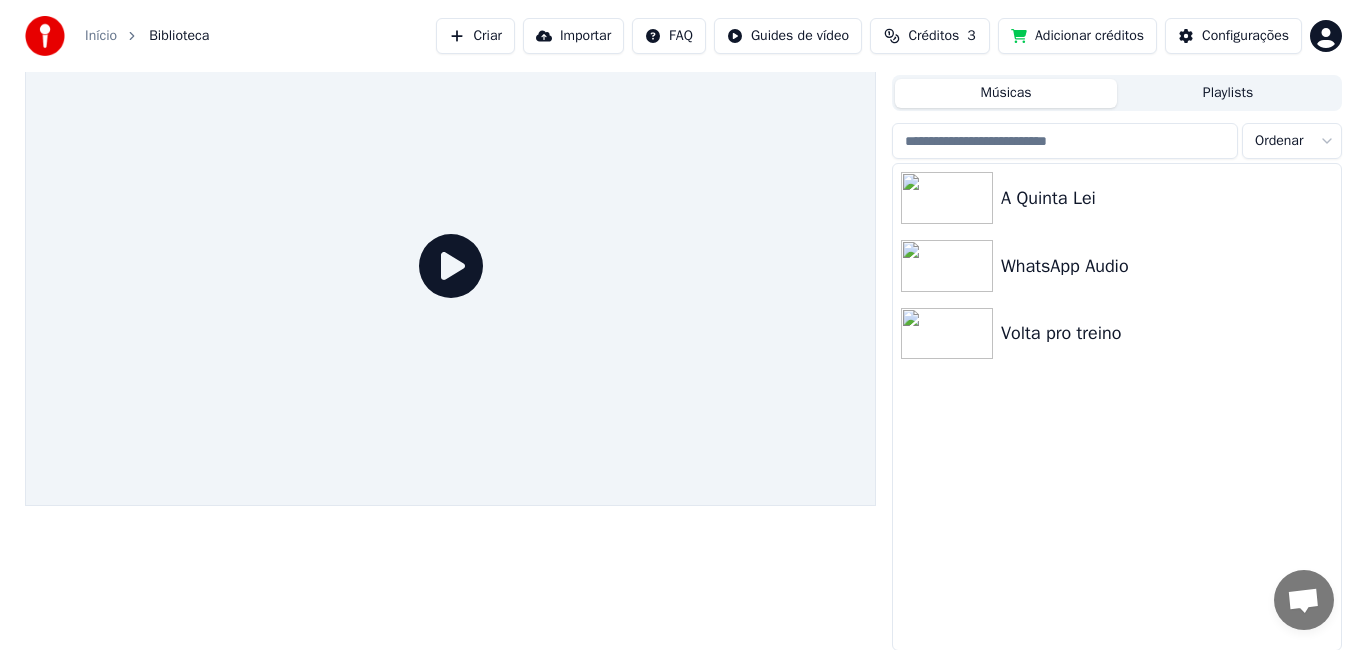scroll, scrollTop: 0, scrollLeft: 0, axis: both 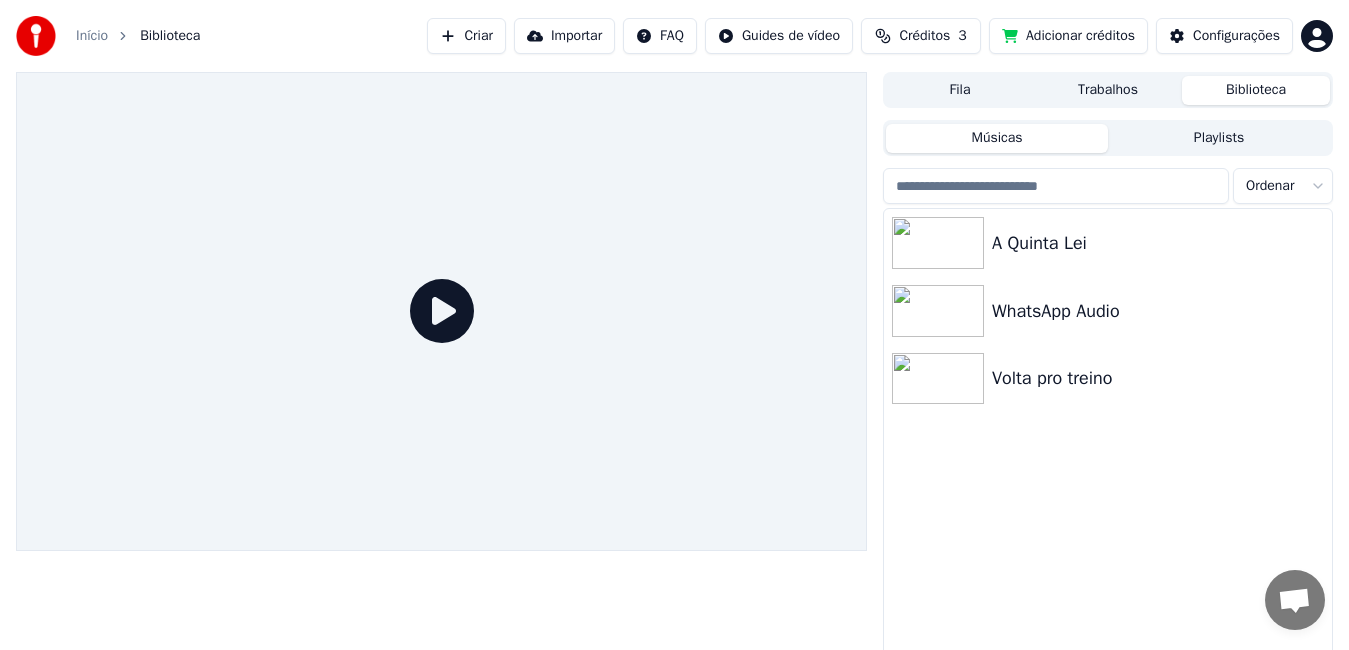 click on "Criar" at bounding box center [466, 36] 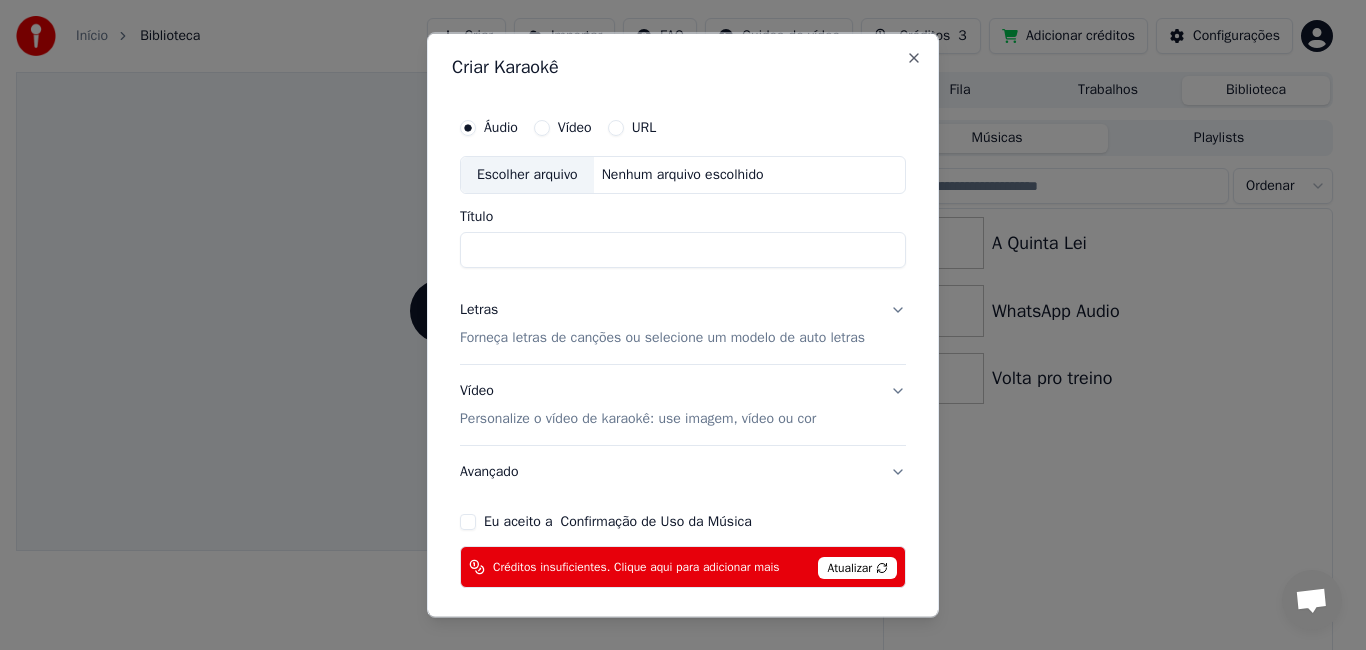 click on "Título" at bounding box center (683, 249) 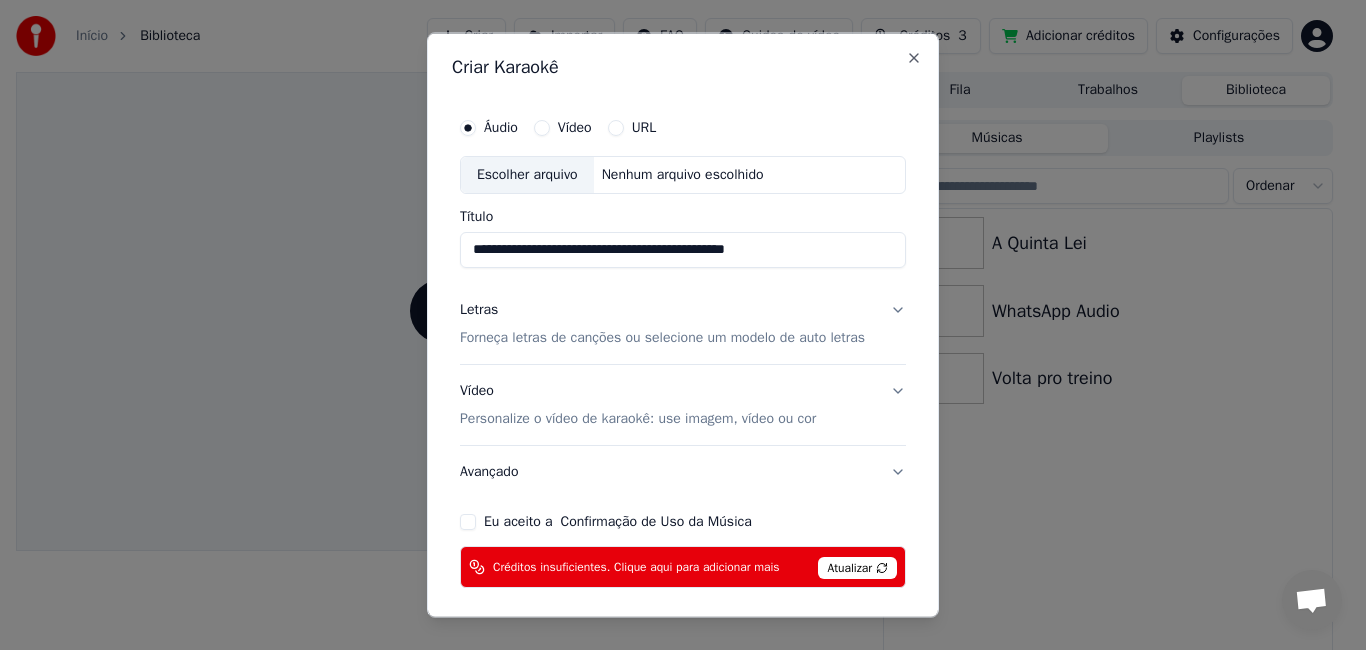 type on "**********" 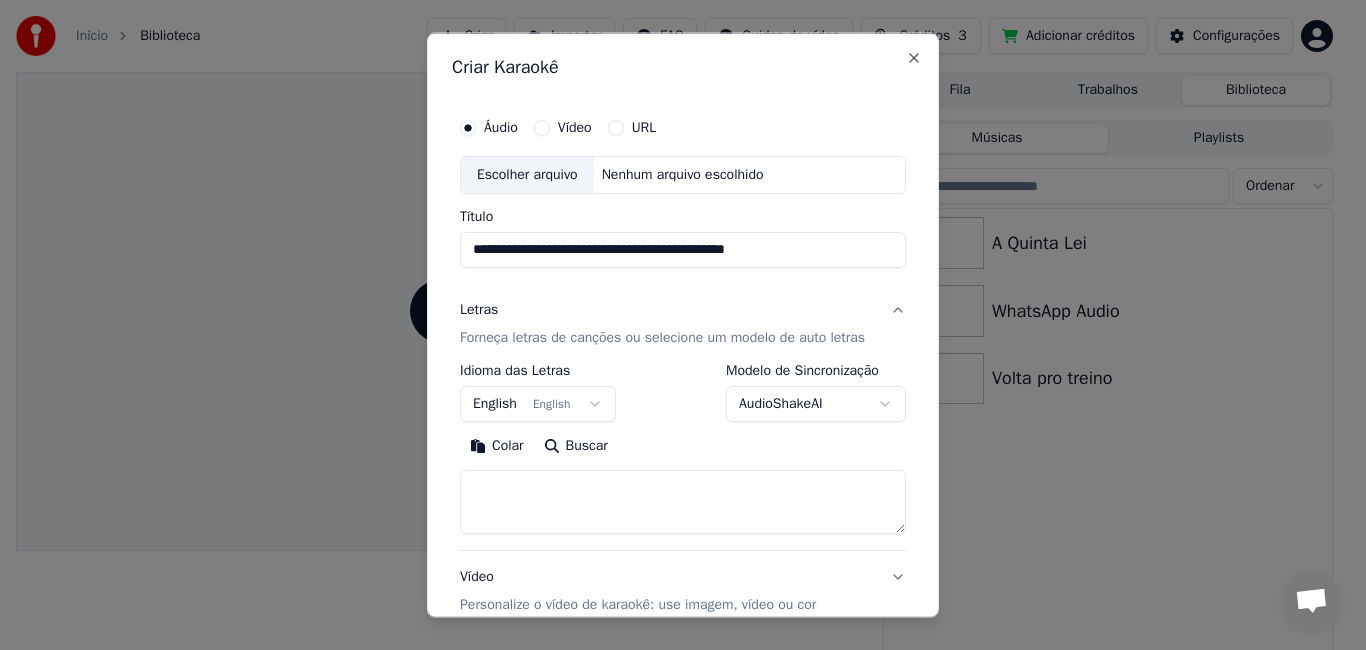 click at bounding box center (683, 501) 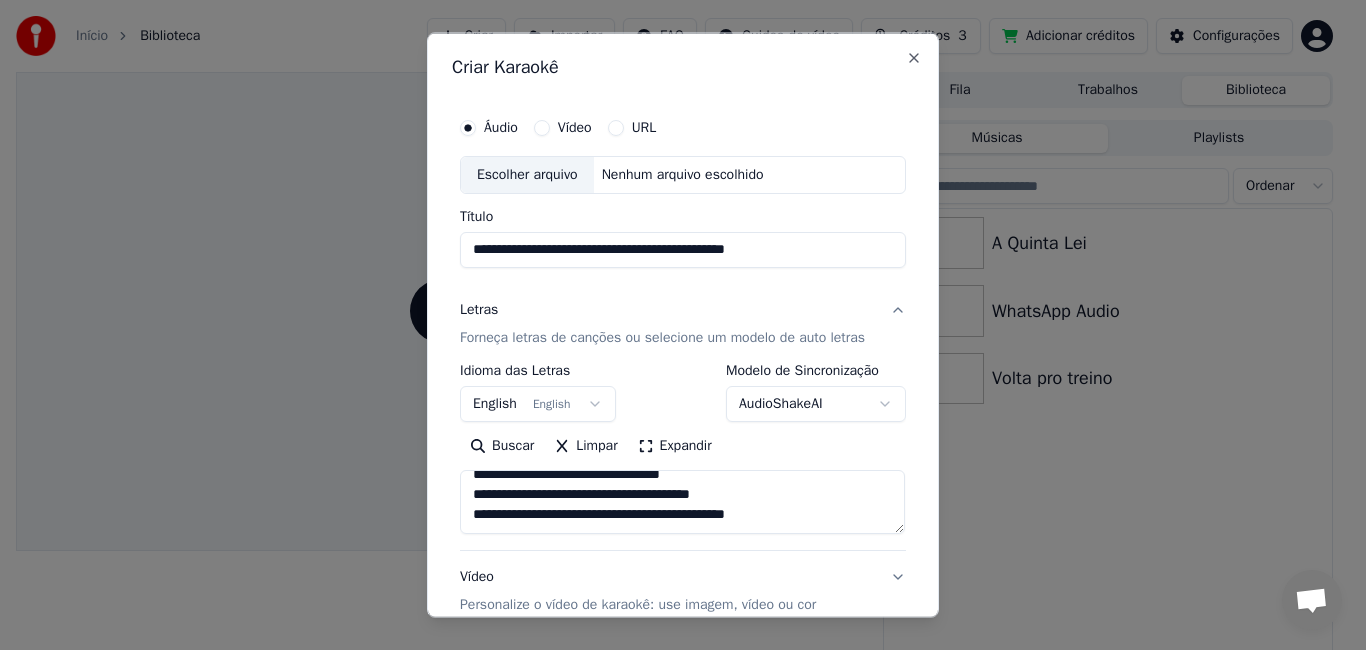 scroll, scrollTop: 1613, scrollLeft: 0, axis: vertical 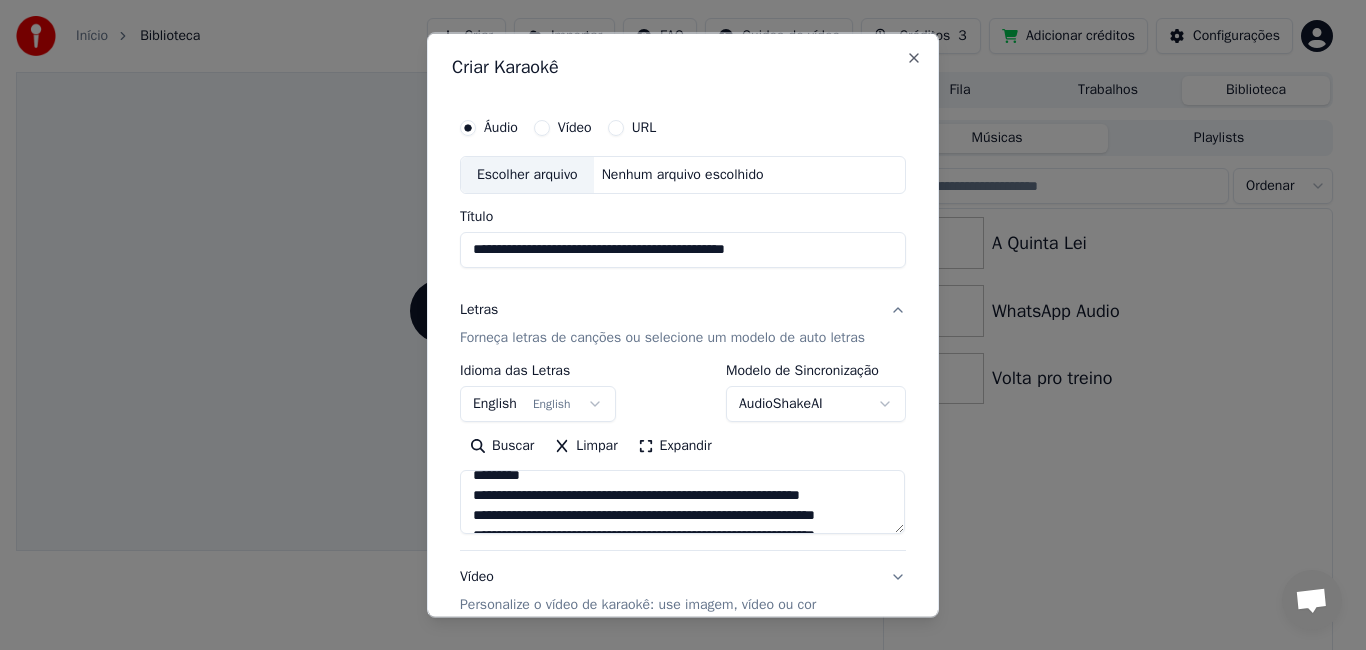 click at bounding box center [682, 501] 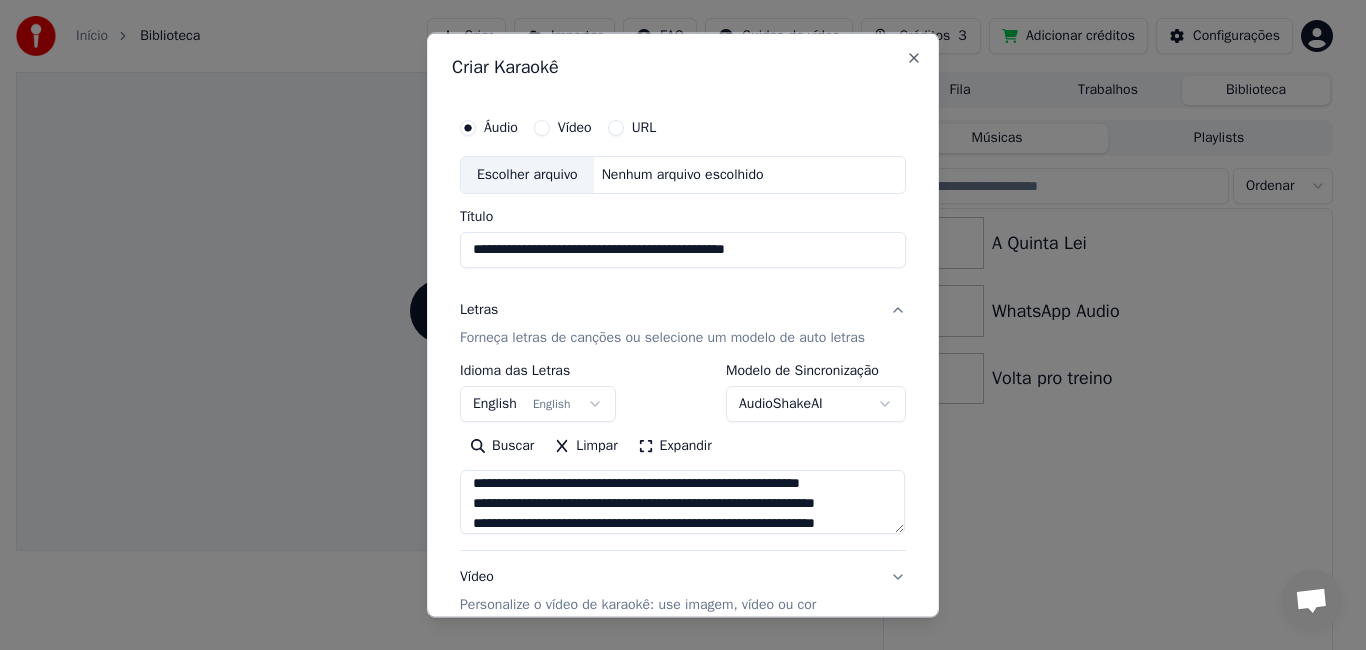 scroll, scrollTop: 165, scrollLeft: 0, axis: vertical 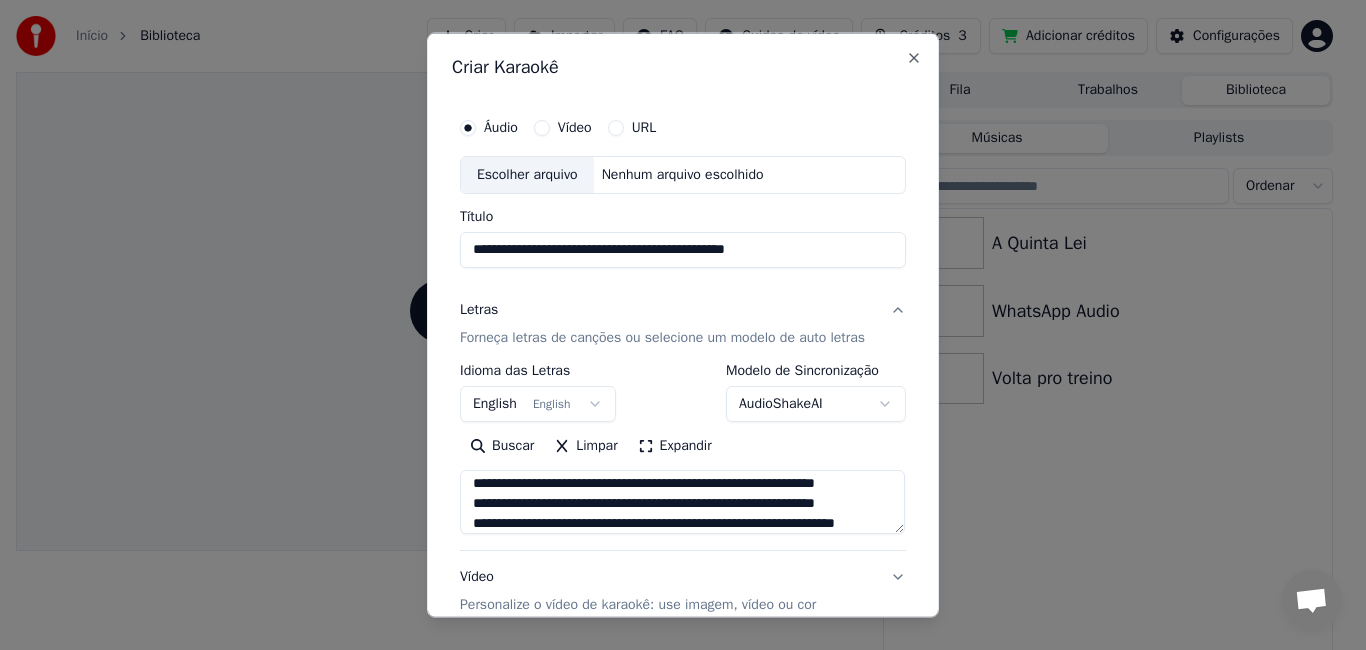 drag, startPoint x: 466, startPoint y: 510, endPoint x: 553, endPoint y: 512, distance: 87.02299 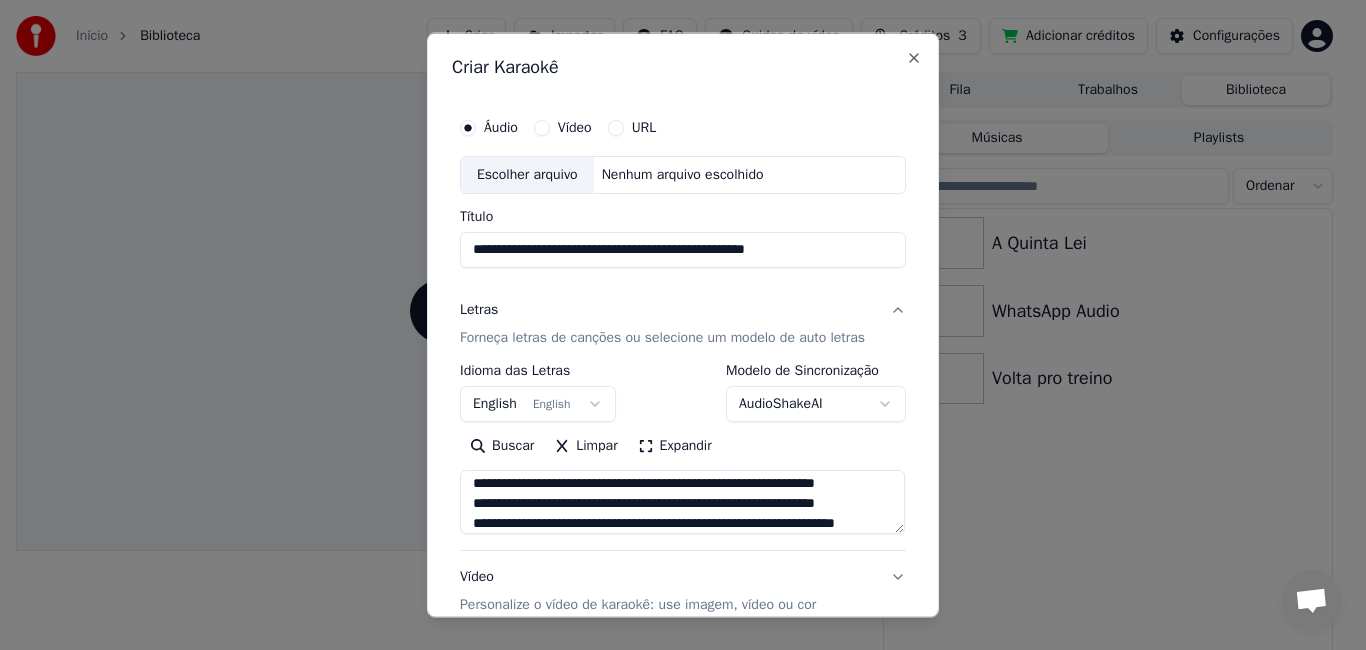 drag, startPoint x: 735, startPoint y: 260, endPoint x: 709, endPoint y: 254, distance: 26.683329 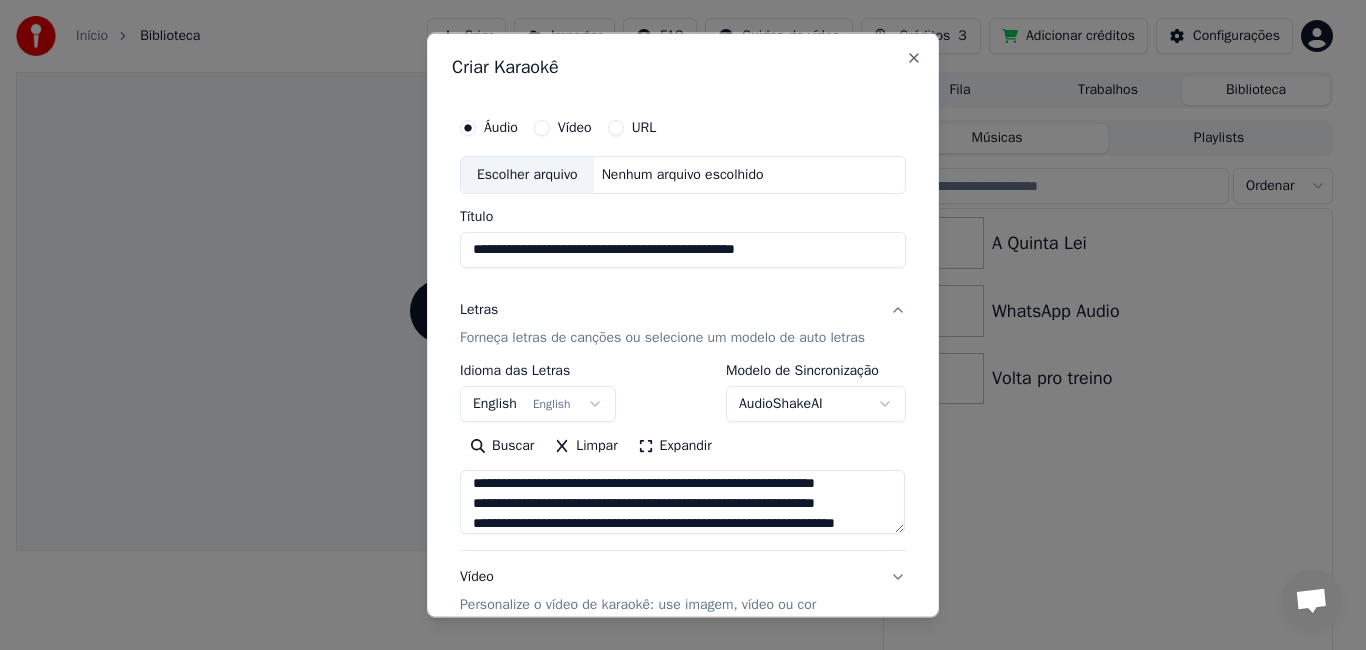 click on "**********" at bounding box center (683, 249) 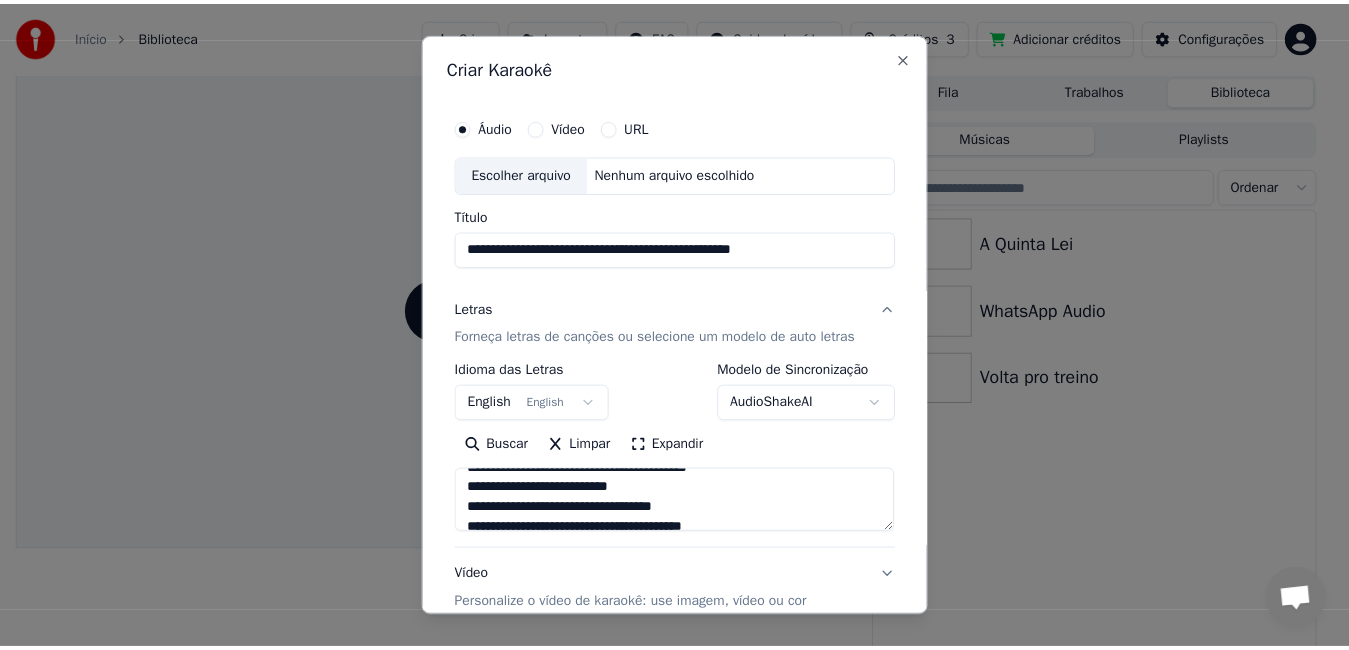 scroll, scrollTop: 1613, scrollLeft: 0, axis: vertical 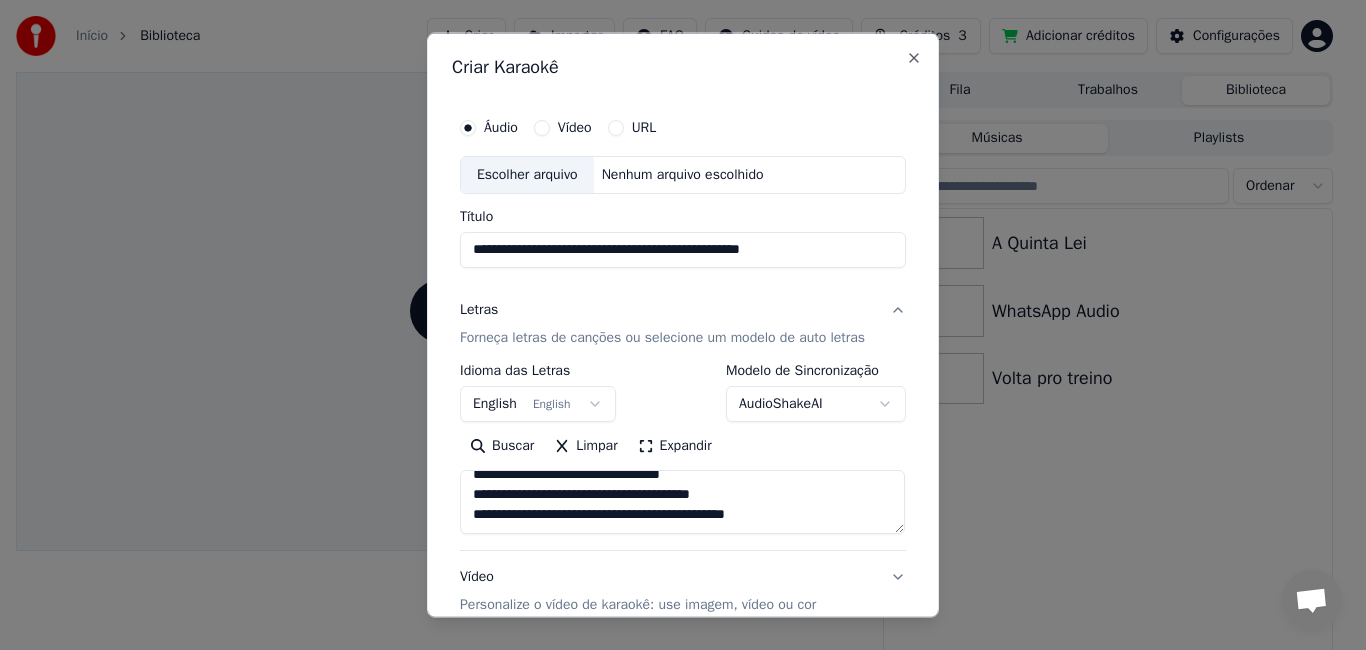 select 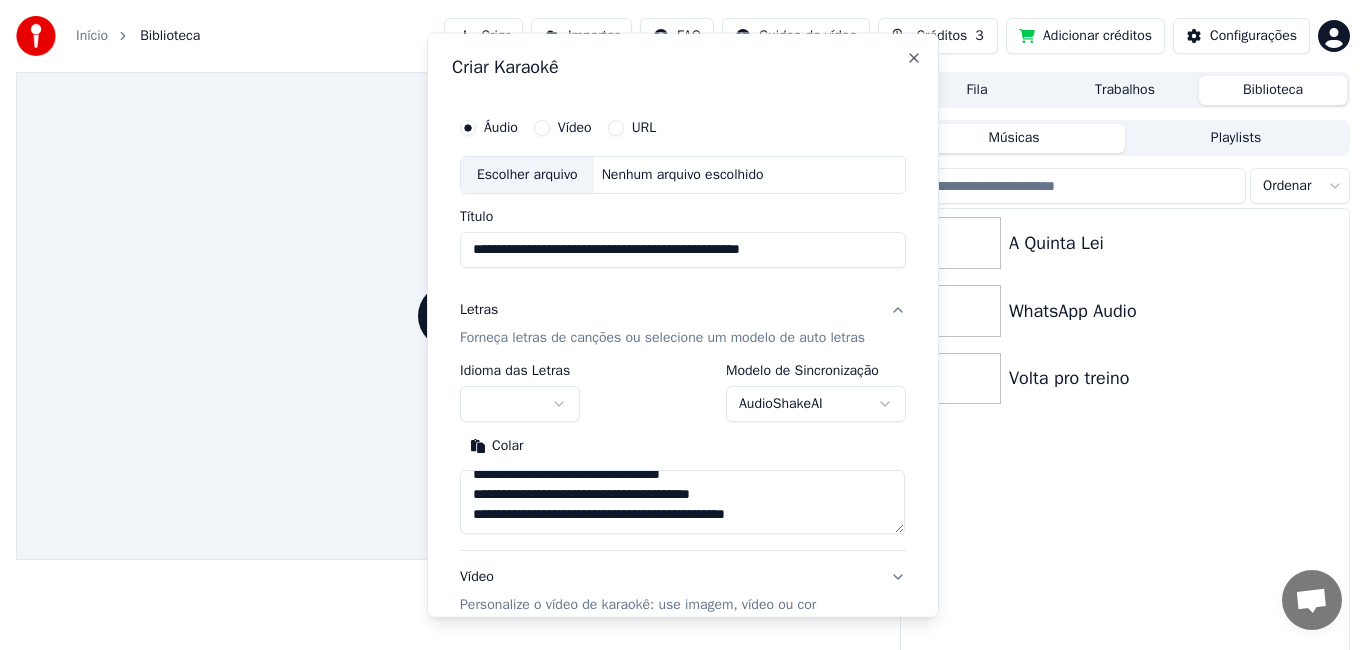 type 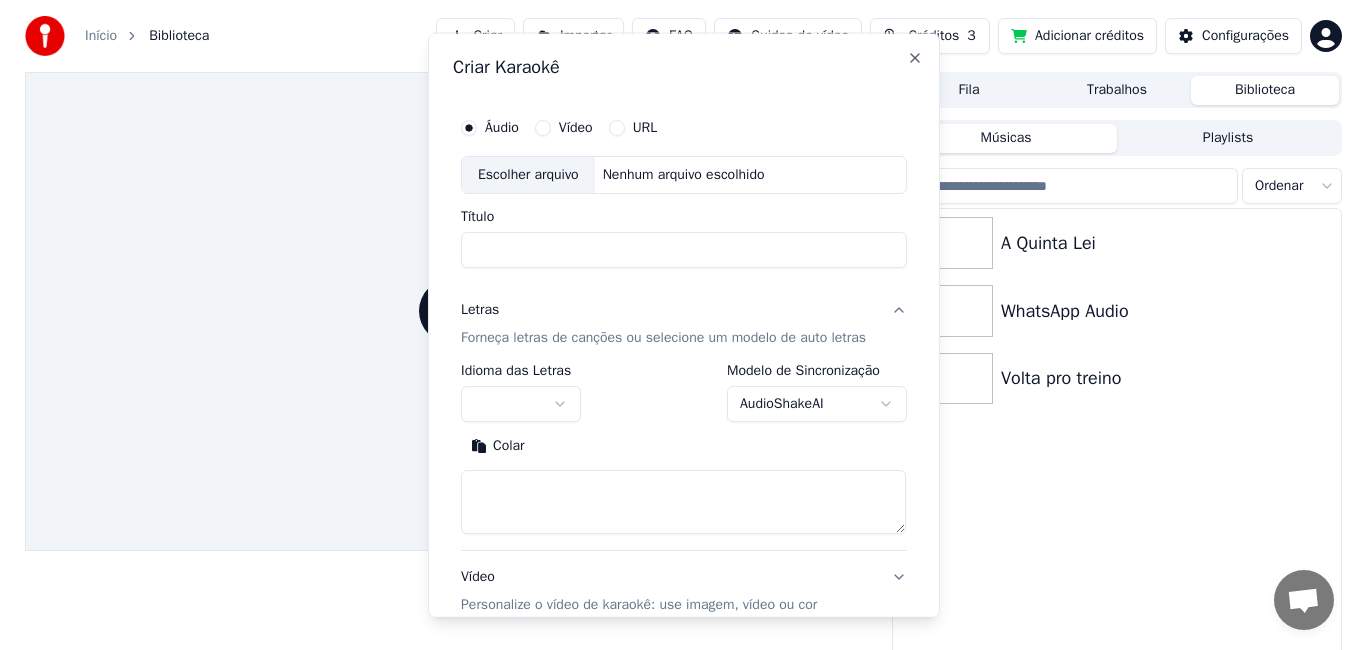 scroll, scrollTop: 0, scrollLeft: 0, axis: both 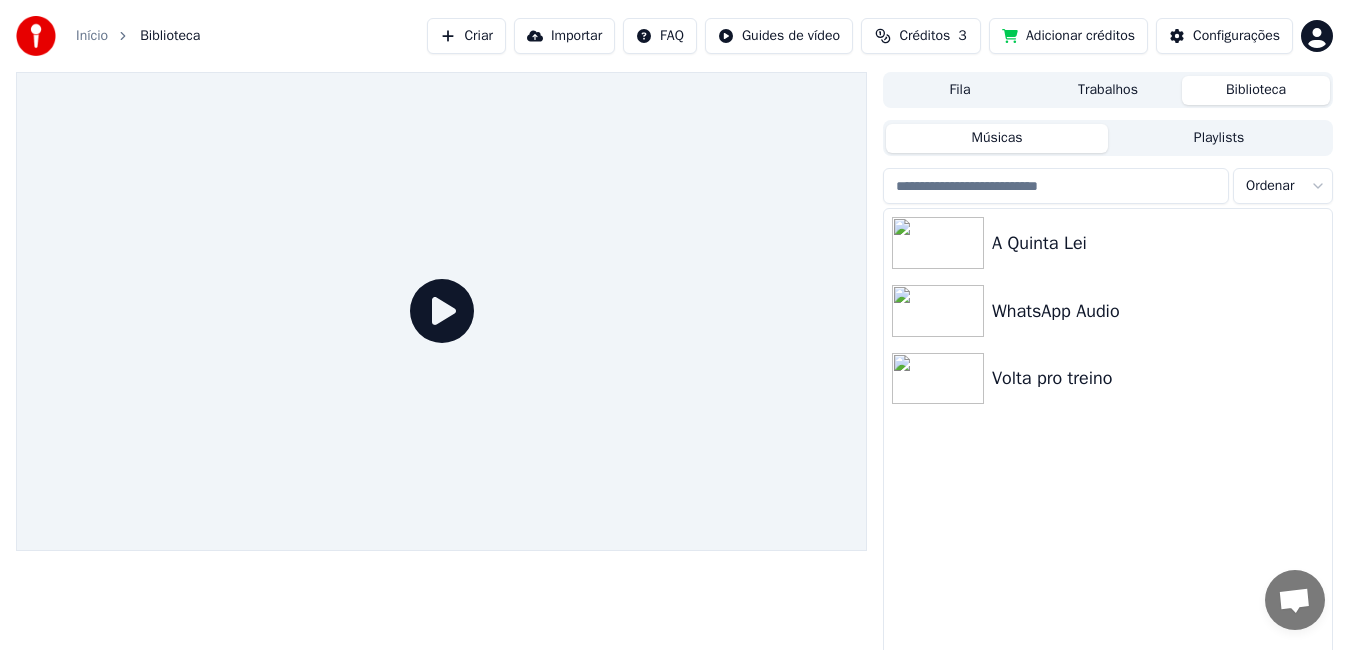 click on "Criar" at bounding box center [466, 36] 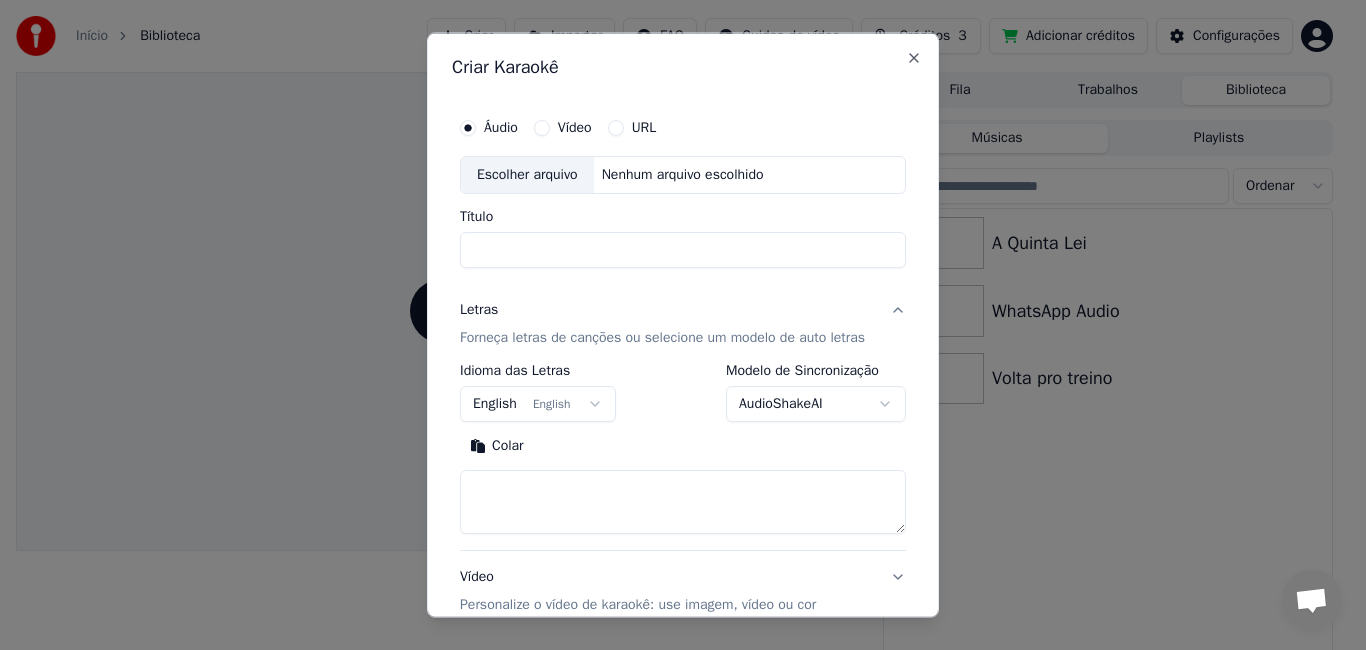 click on "Título" at bounding box center [683, 249] 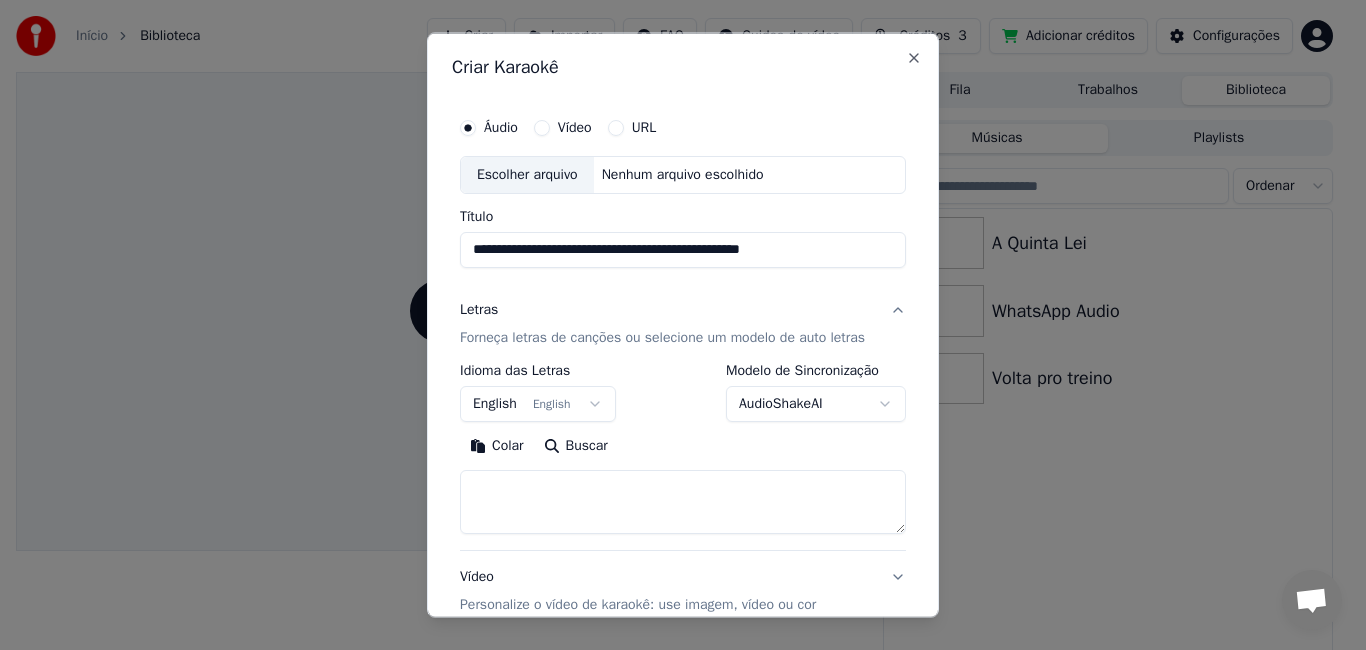 type on "**********" 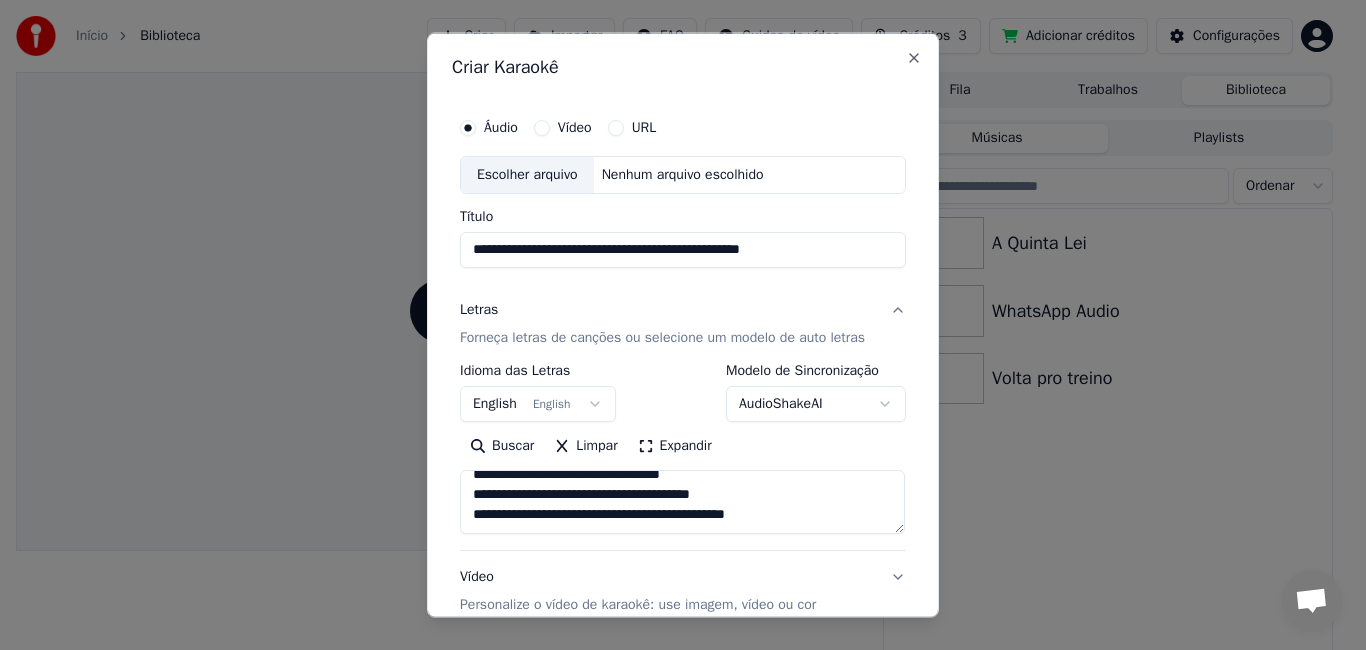 scroll, scrollTop: 2093, scrollLeft: 0, axis: vertical 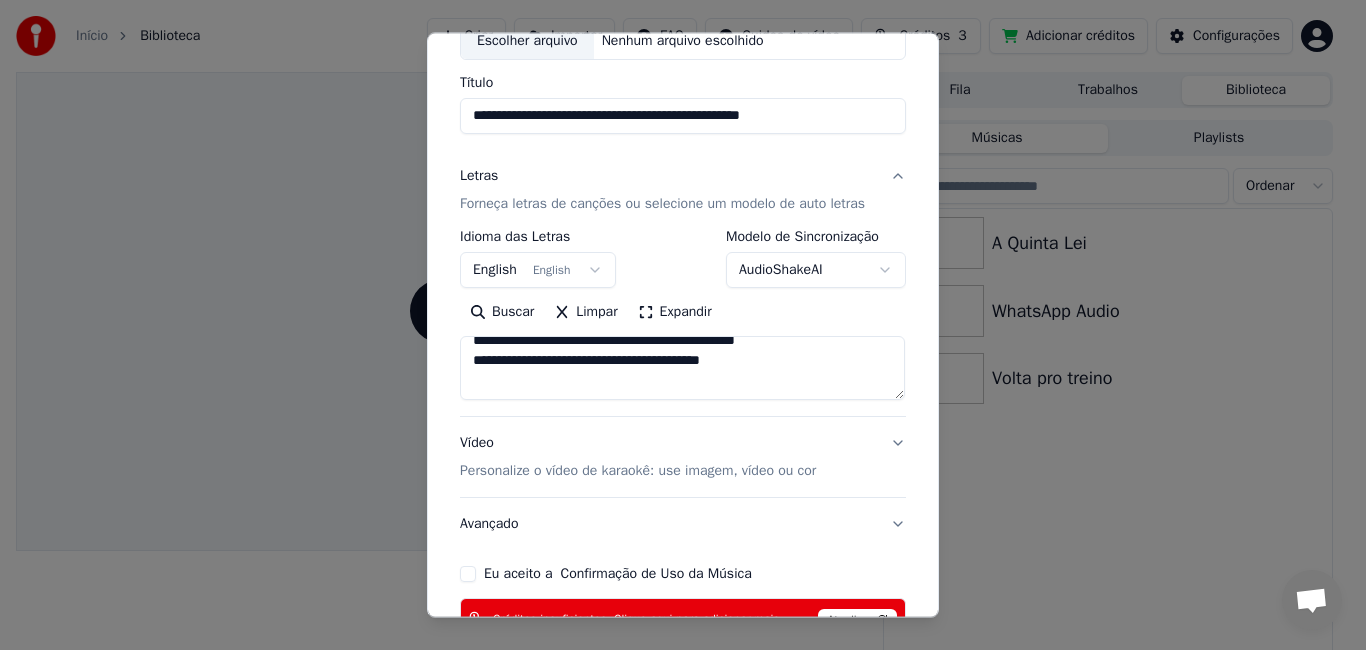 click at bounding box center [682, 368] 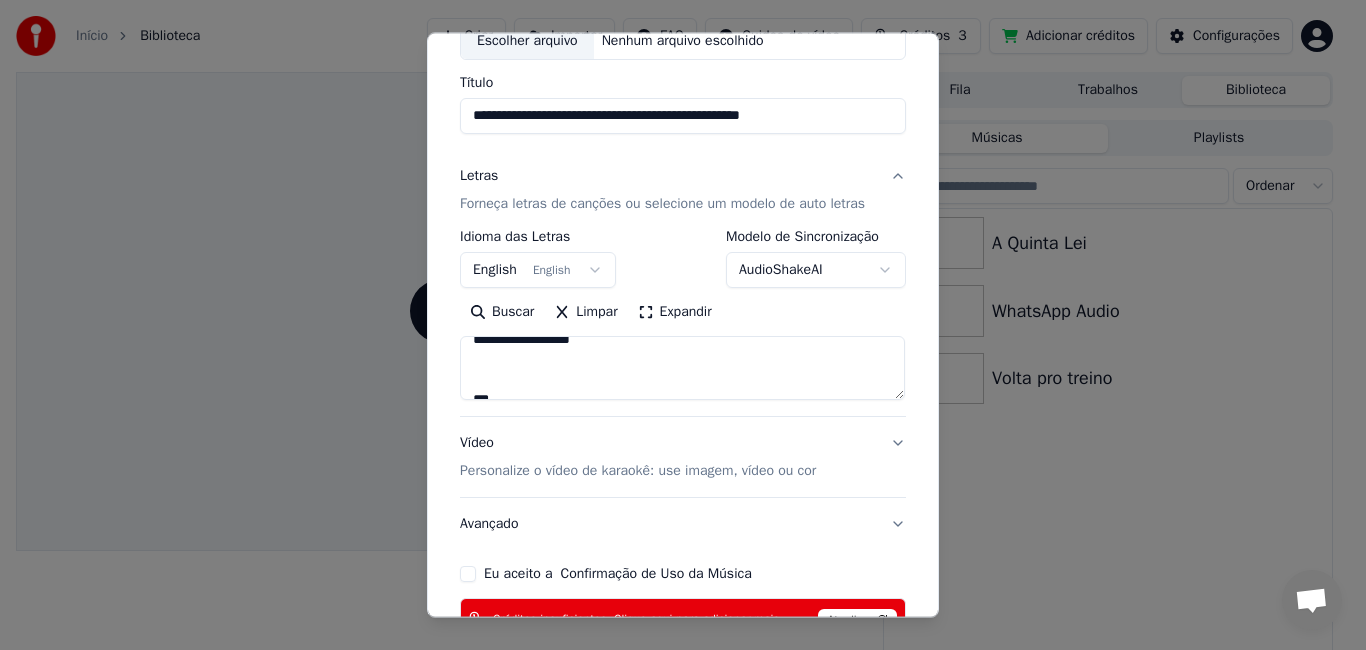 scroll, scrollTop: 0, scrollLeft: 0, axis: both 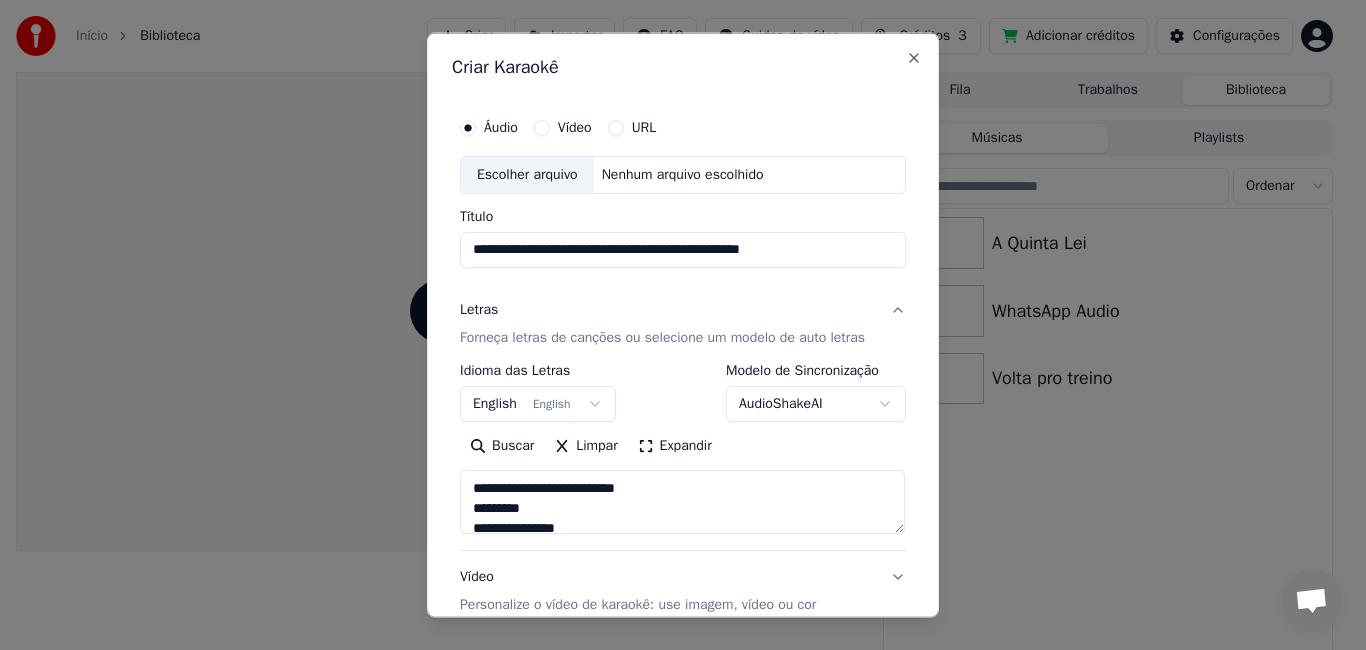 click at bounding box center (682, 501) 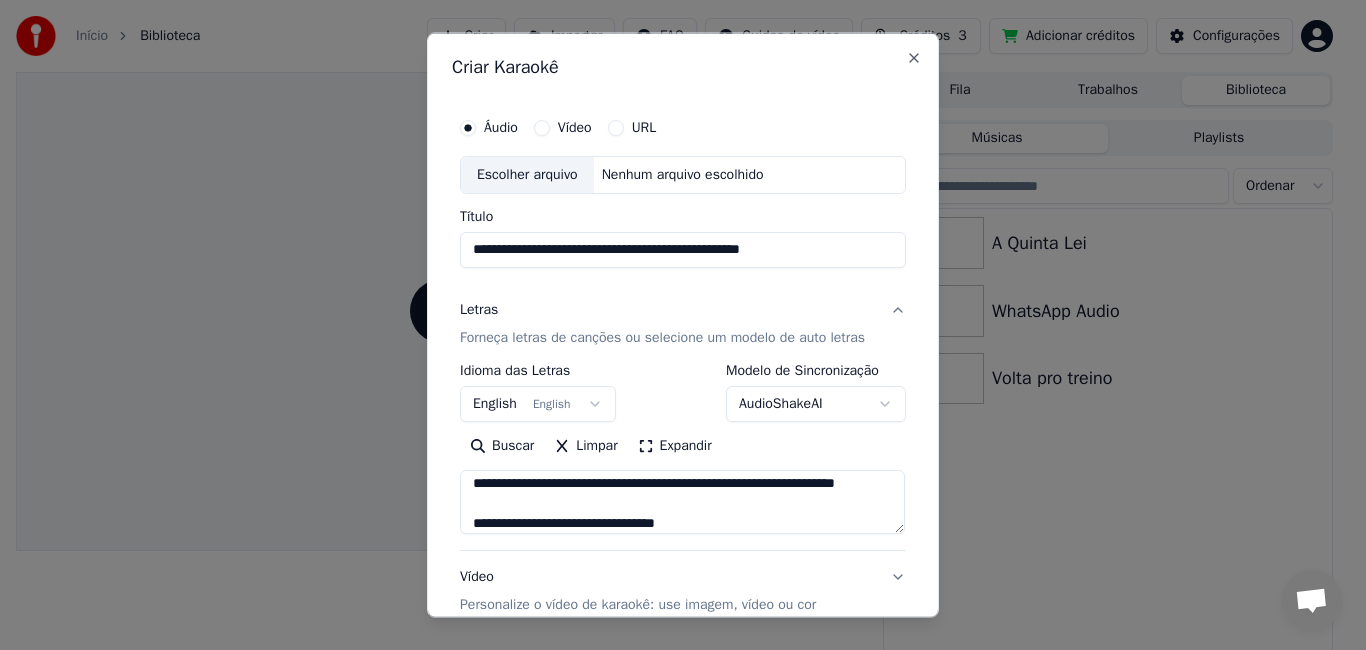 scroll, scrollTop: 248, scrollLeft: 0, axis: vertical 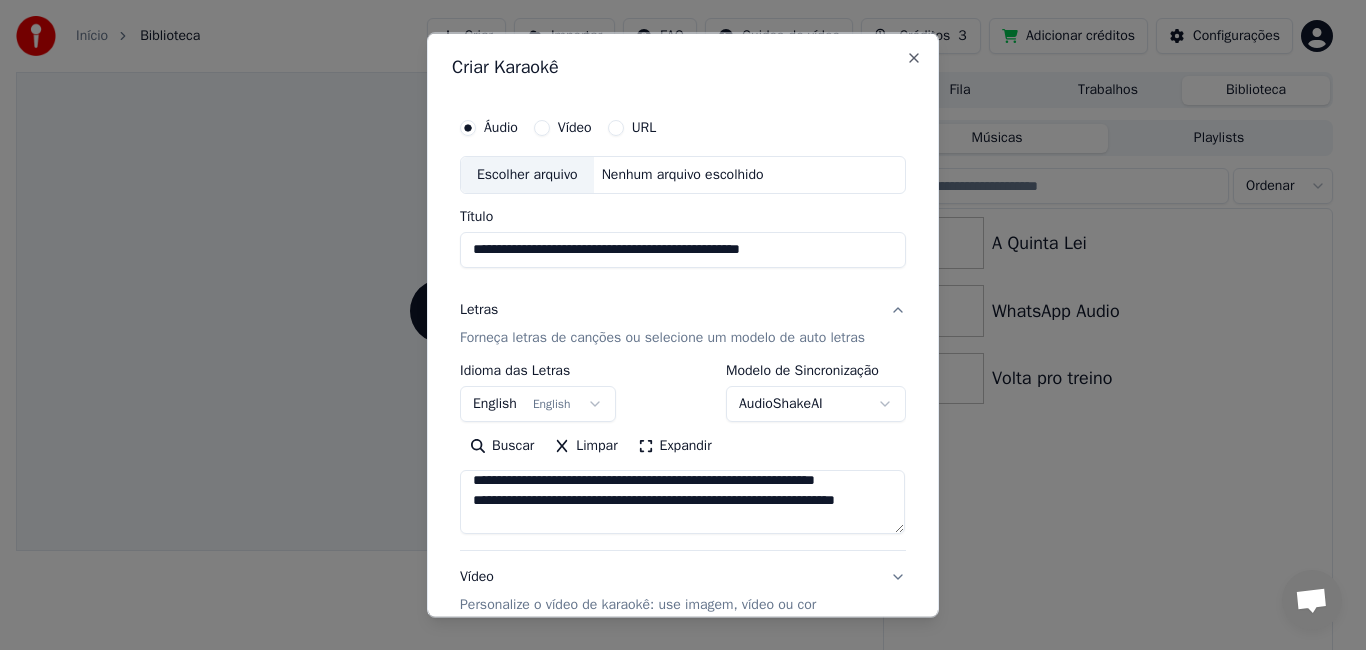 drag, startPoint x: 555, startPoint y: 489, endPoint x: 461, endPoint y: 485, distance: 94.08507 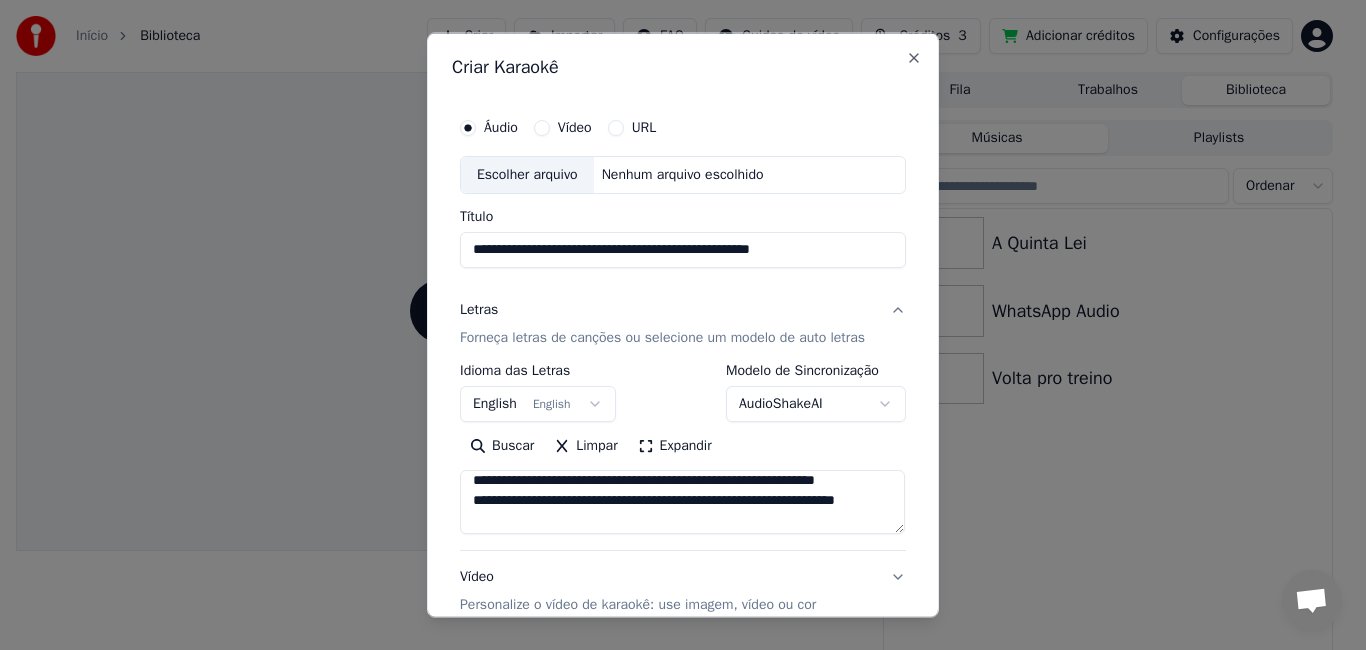 scroll, scrollTop: 0, scrollLeft: 0, axis: both 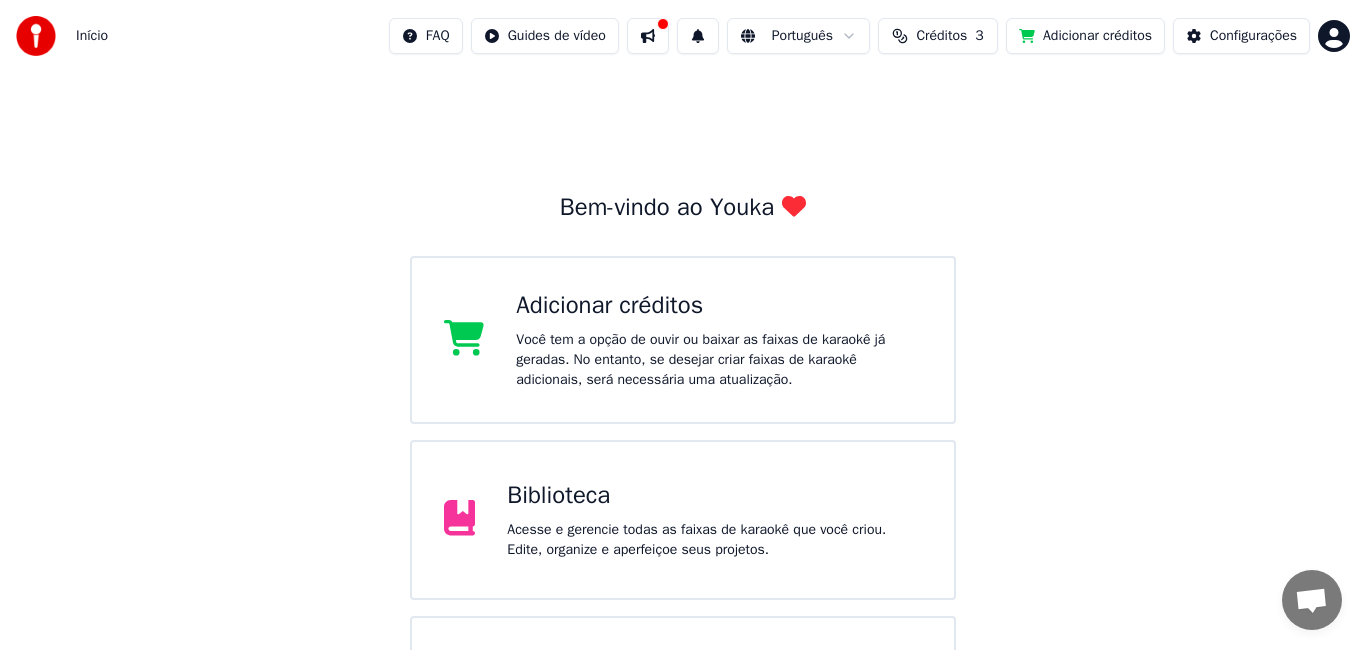 click on "Início FAQ Guides de vídeo Português Créditos 3 Adicionar créditos Configurações Bem-vindo ao Youka Adicionar créditos Você tem a opção de ouvir ou baixar as faixas de karaokê já geradas. No entanto, se desejar criar faixas de karaokê adicionais, será necessária uma atualização. Biblioteca Acesse e gerencie todas as faixas de karaokê que você criou. Edite, organize e aperfeiçoe seus projetos. Criar Karaokê Crie karaokê a partir de arquivos de áudio ou vídeo (MP3, MP4 e mais), ou cole um URL para gerar instantaneamente um vídeo de karaokê com letras sincronizadas." at bounding box center (683, 392) 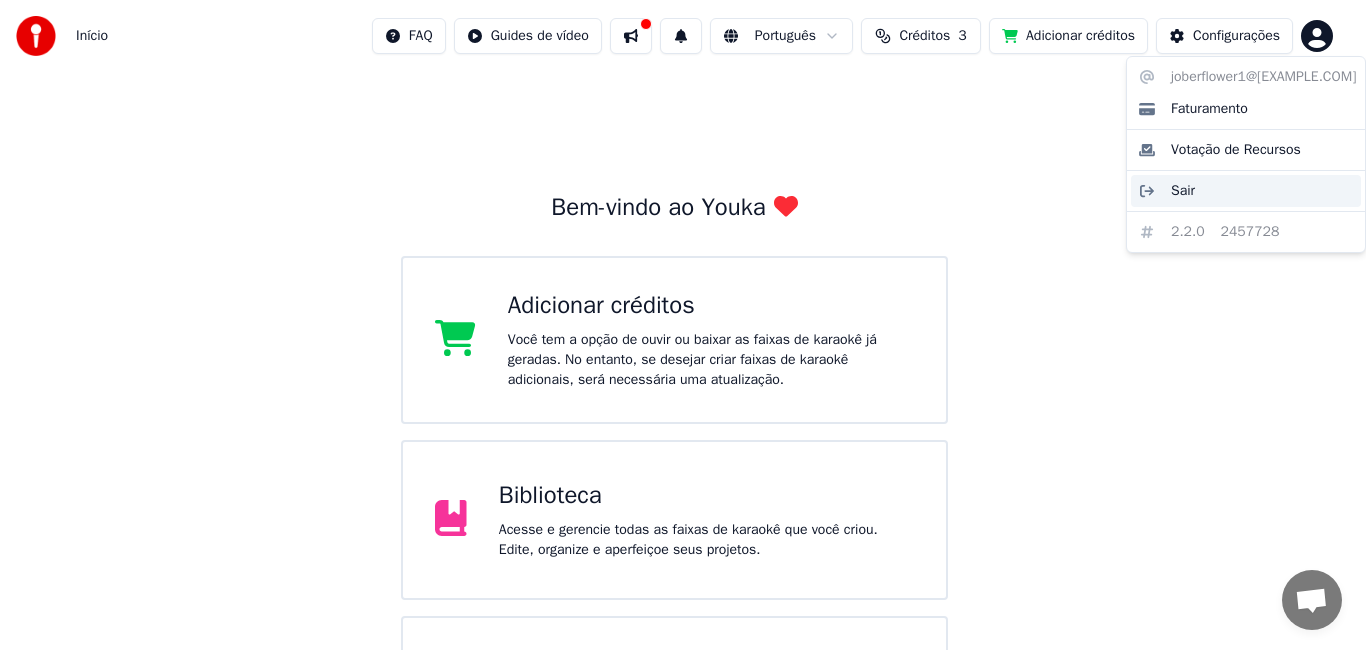 click on "Sair" at bounding box center [1246, 191] 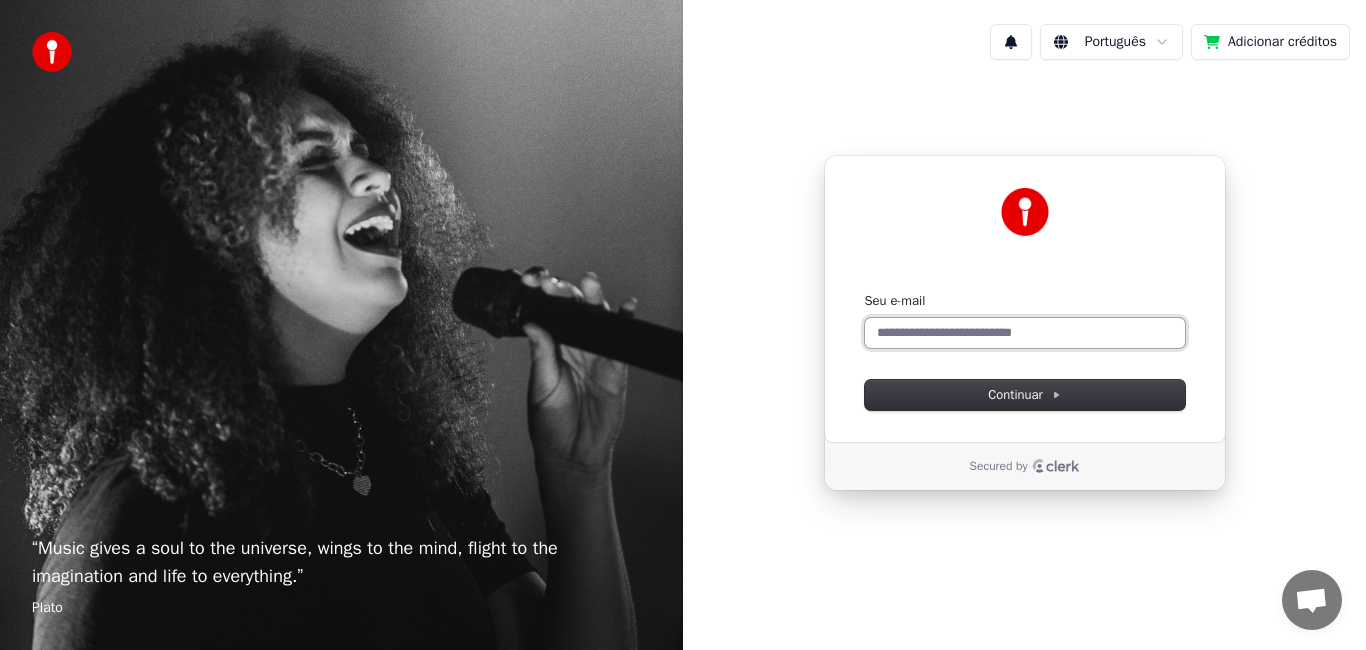 click on "Seu e-mail" at bounding box center [1025, 333] 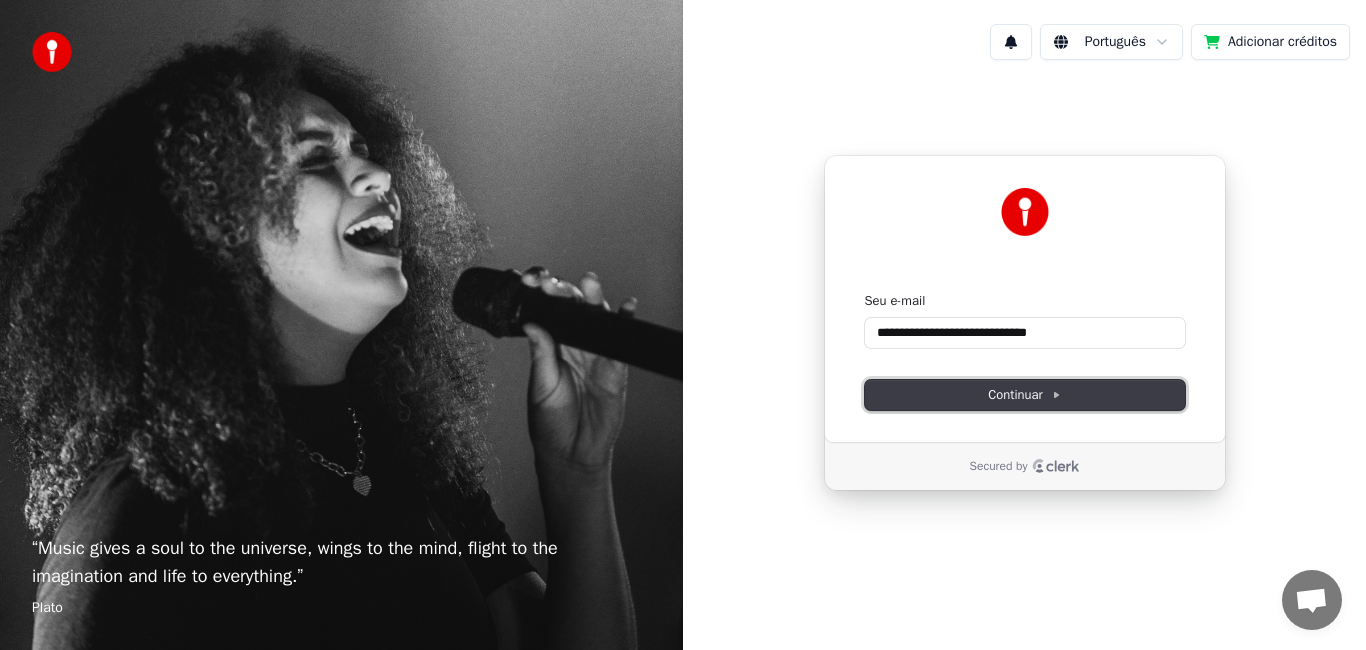 click on "Continuar" at bounding box center [1024, 395] 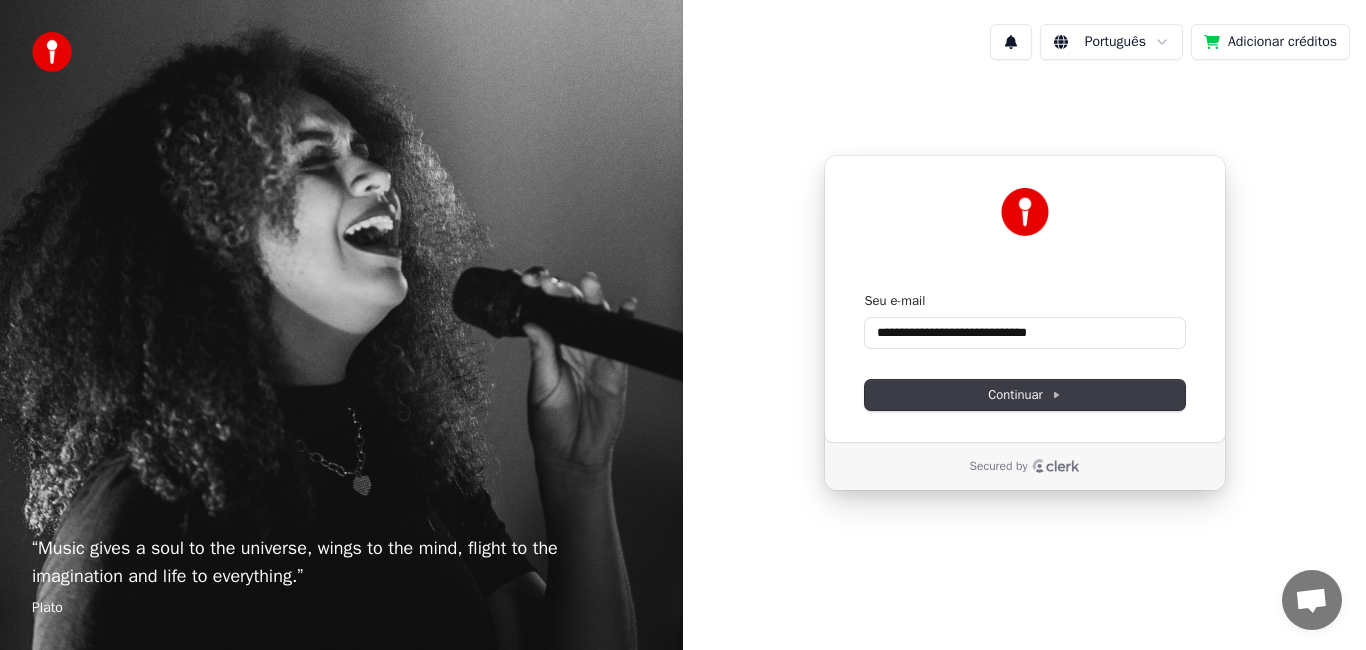 type on "**********" 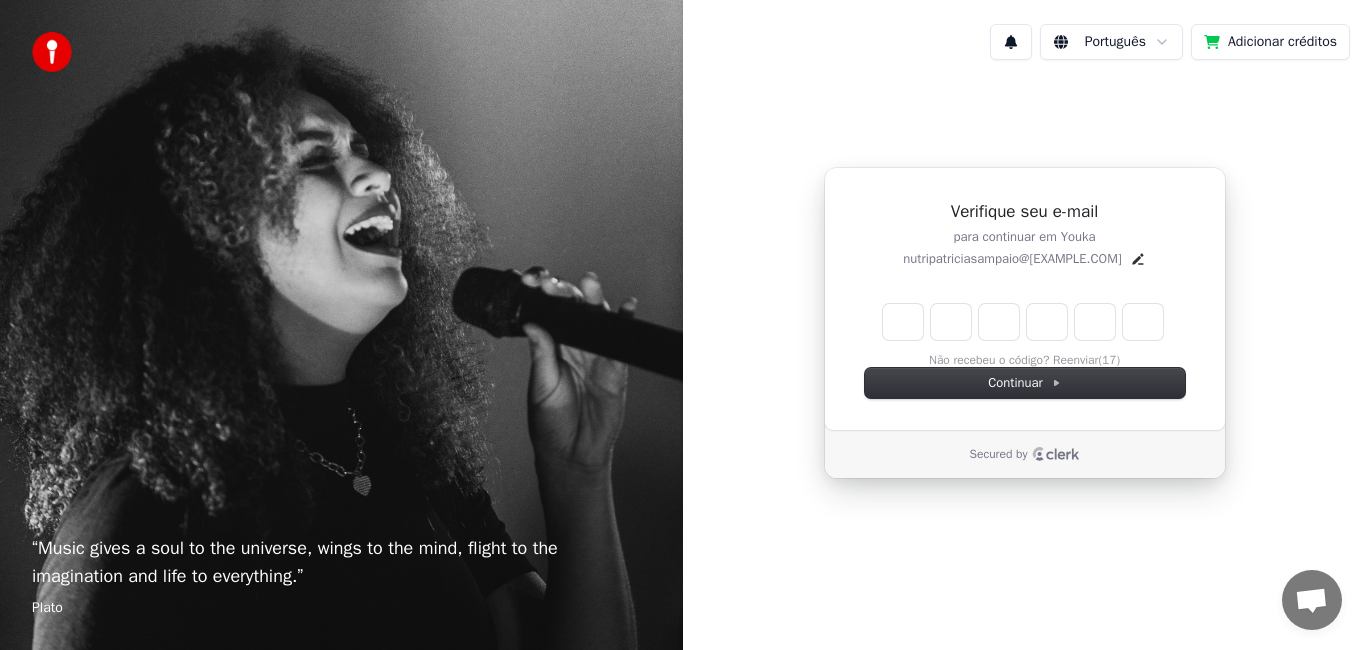 type on "*" 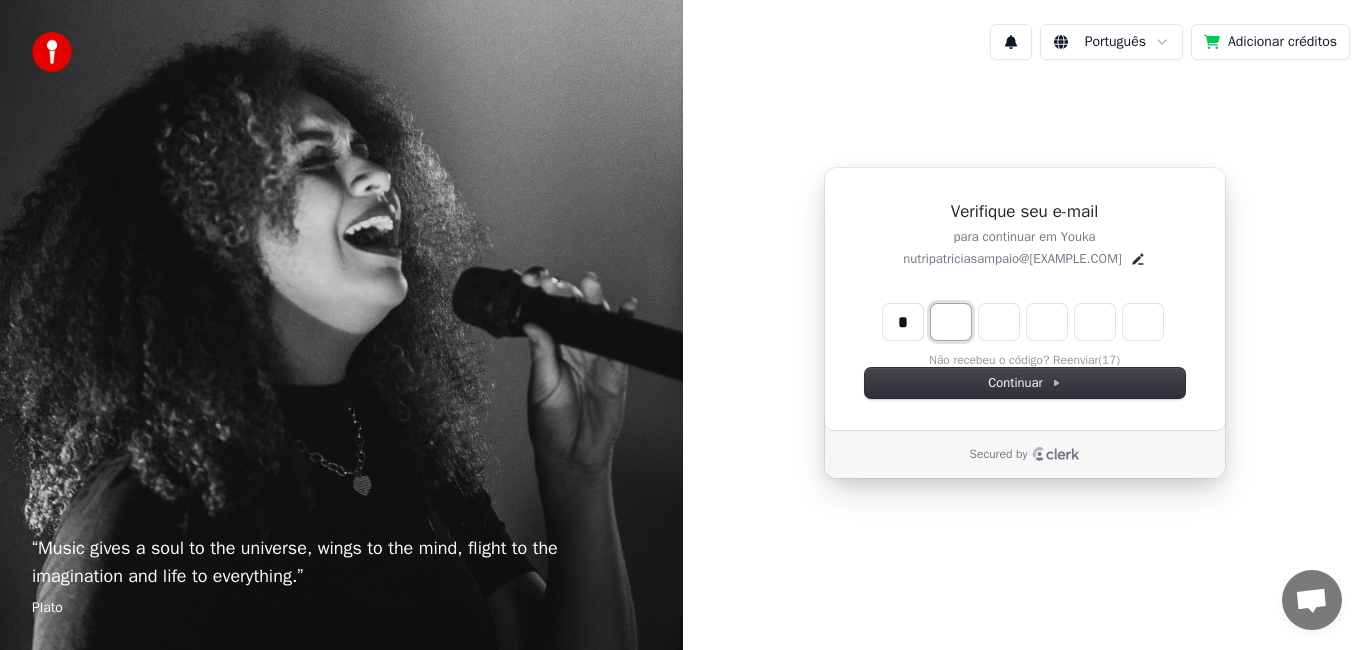 type on "*" 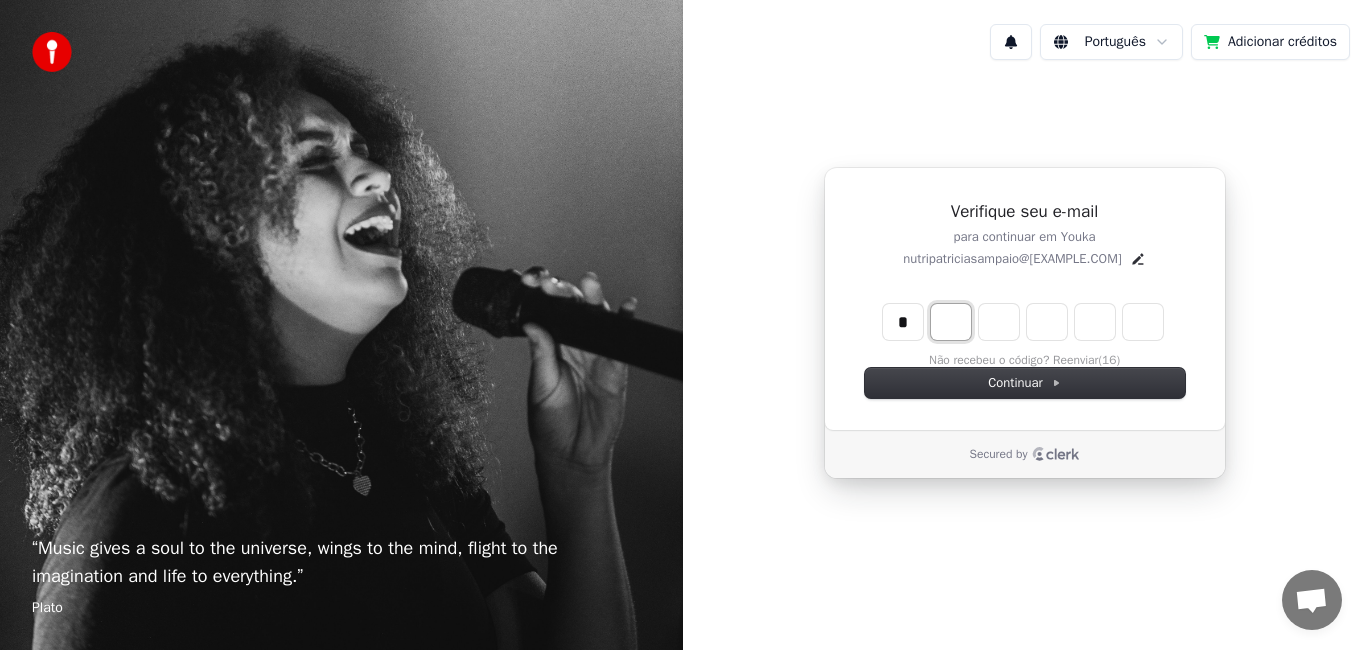 type on "*" 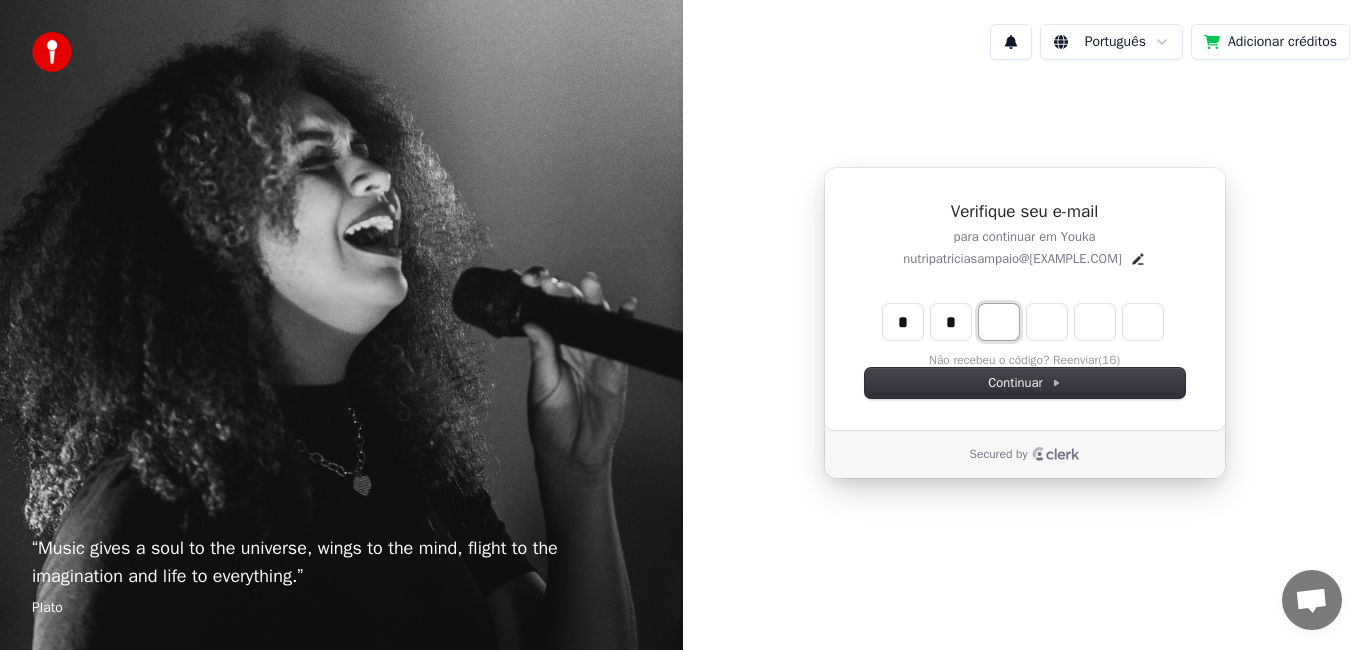 type on "**" 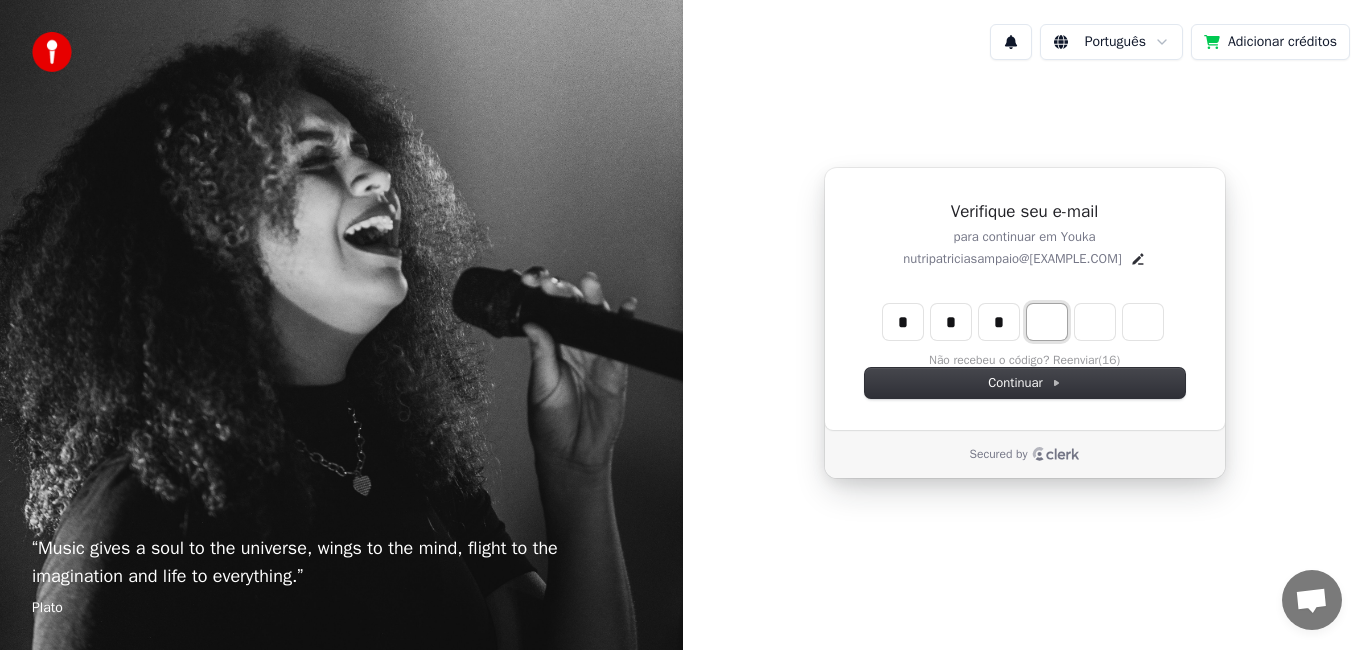 type on "***" 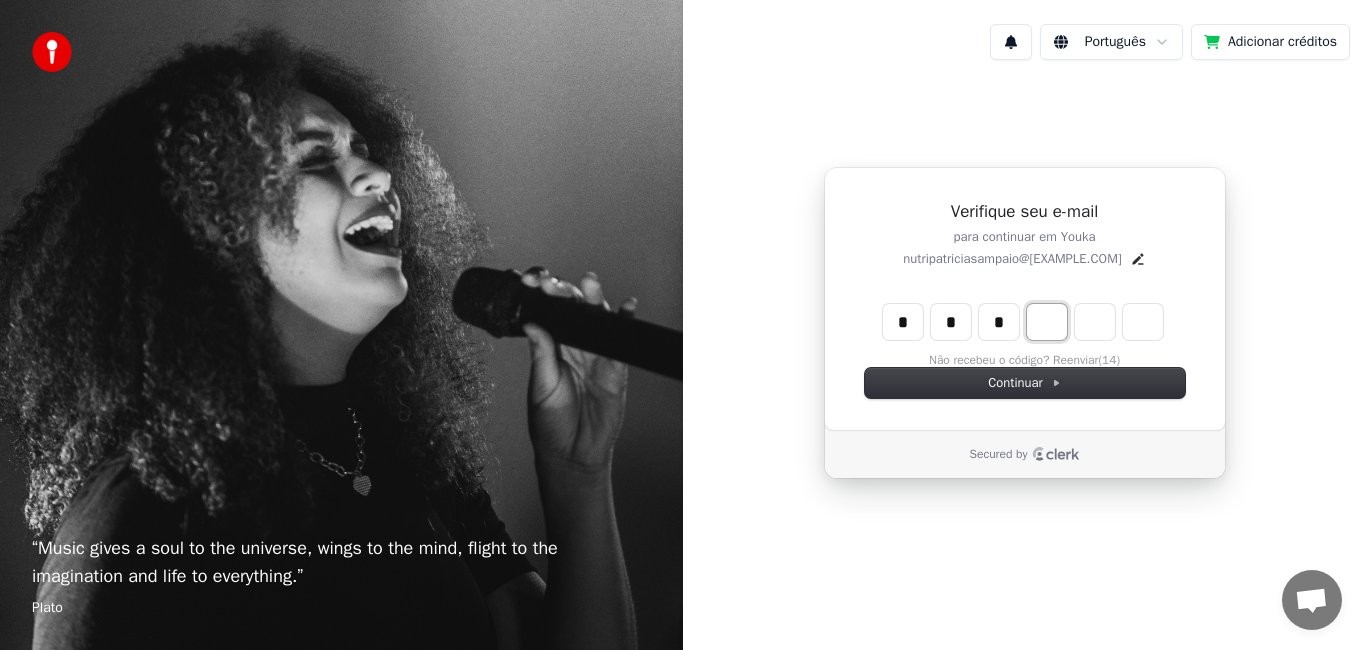 type on "*" 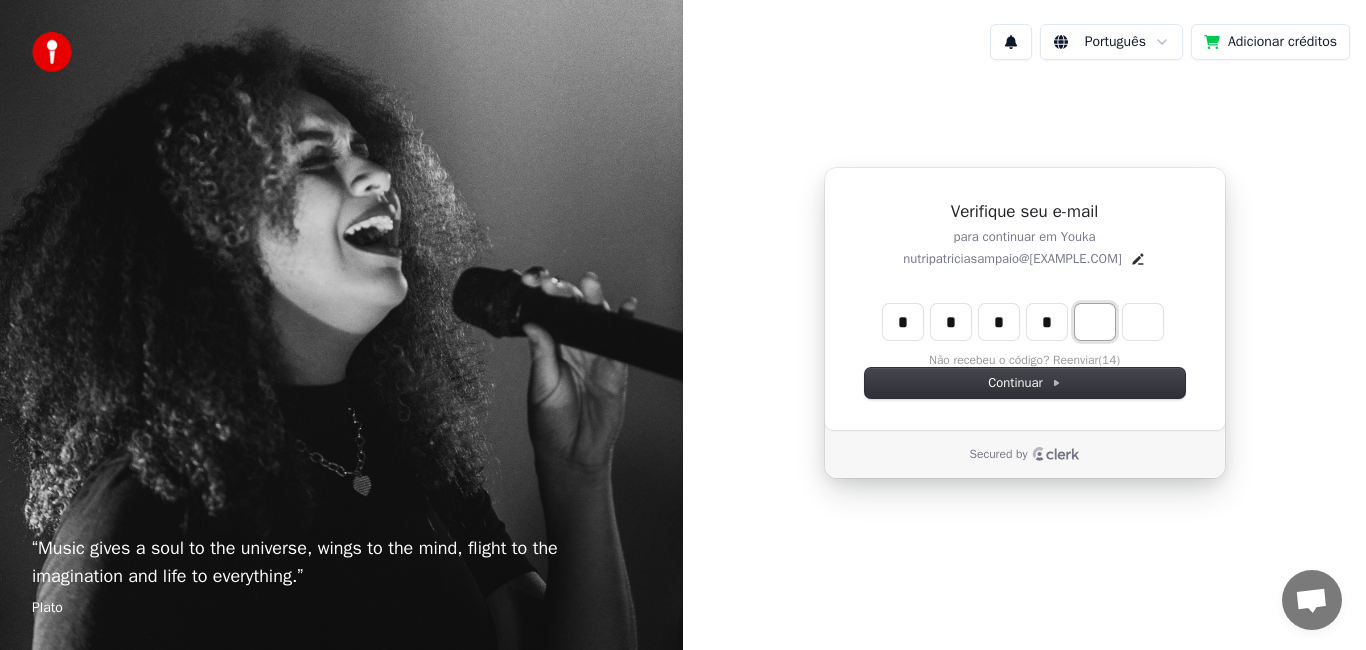 type on "****" 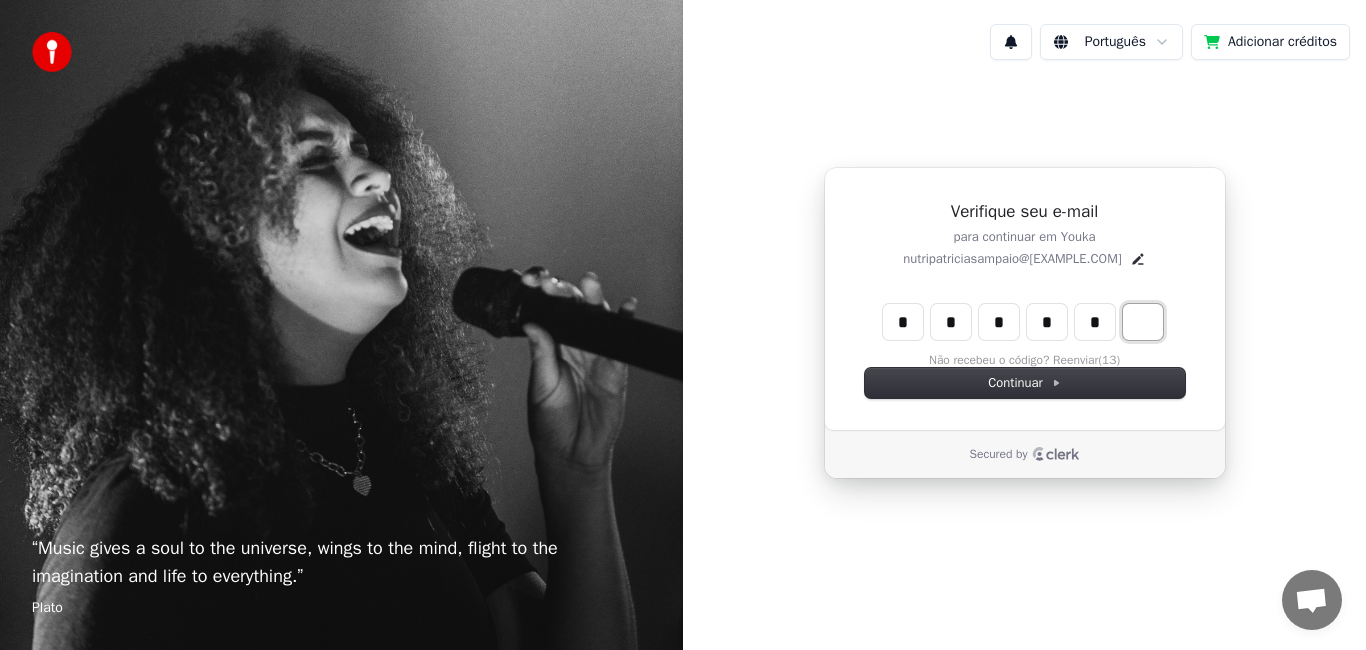 type on "******" 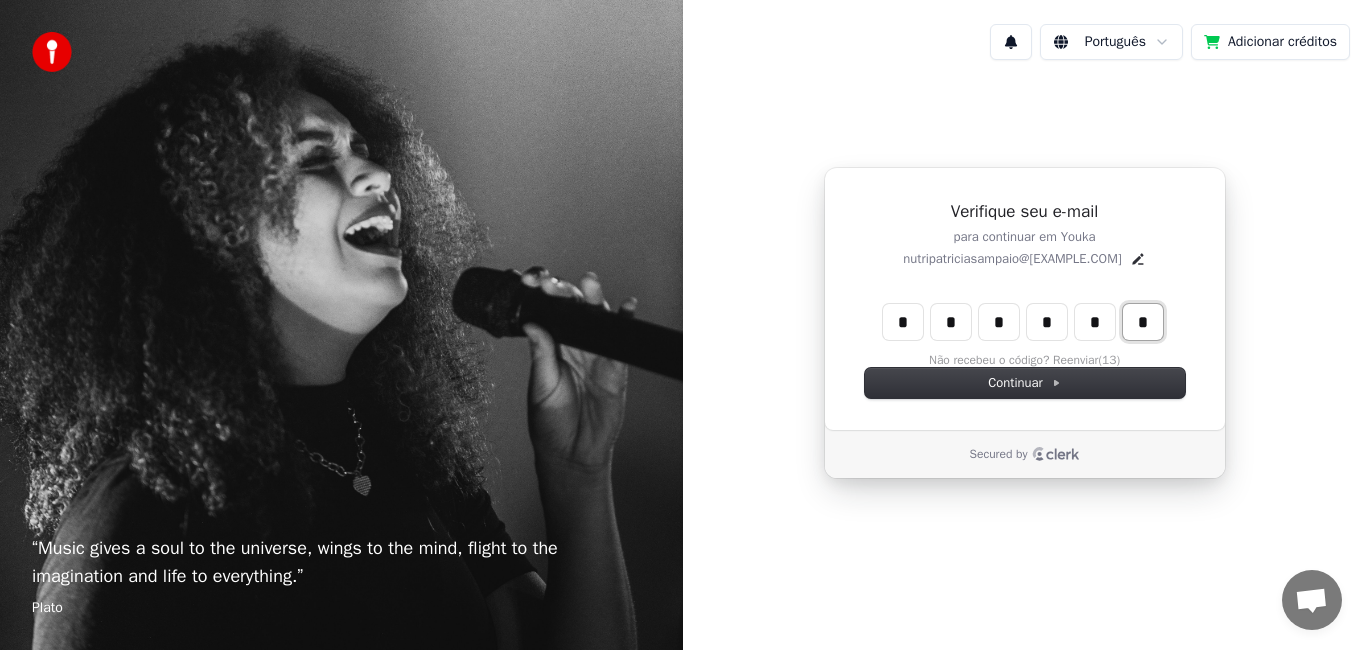 type on "*" 